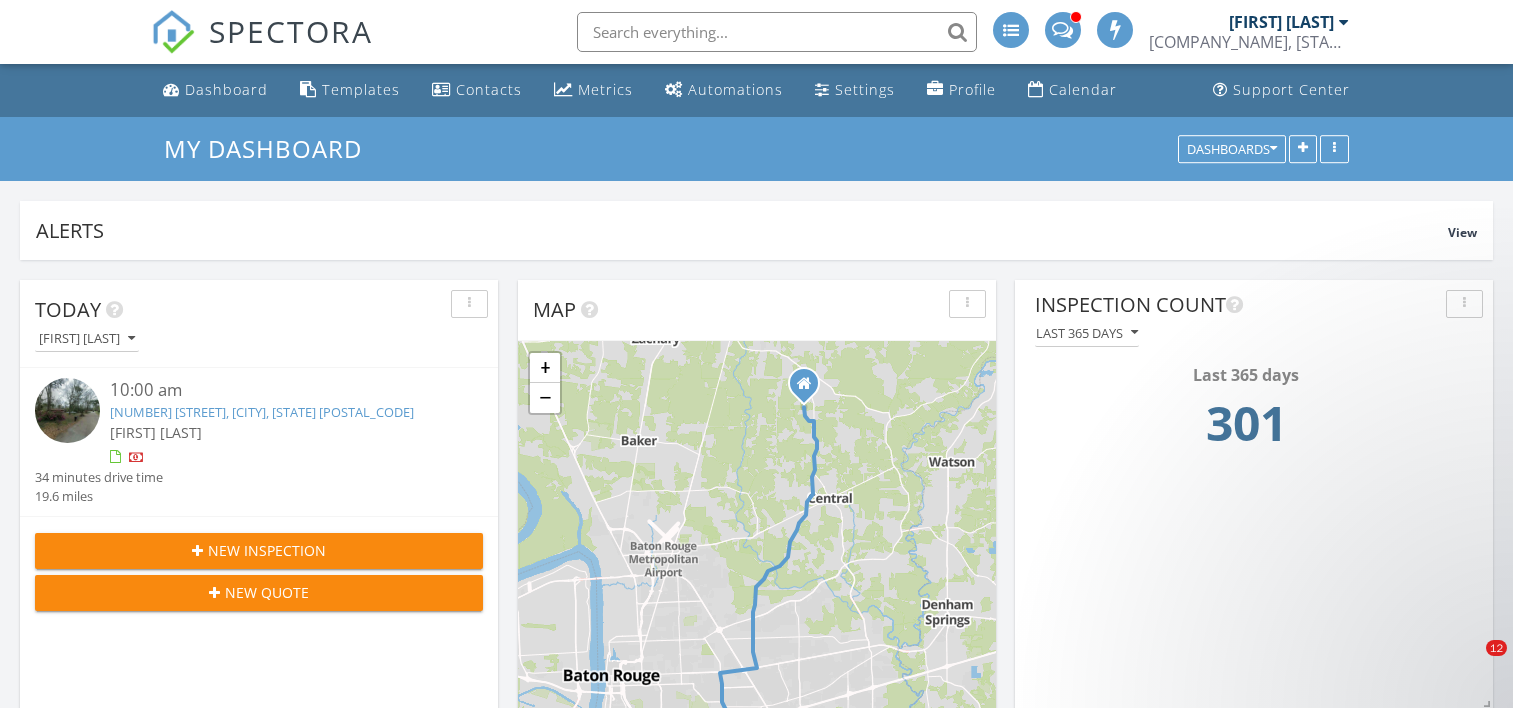 scroll, scrollTop: 900, scrollLeft: 0, axis: vertical 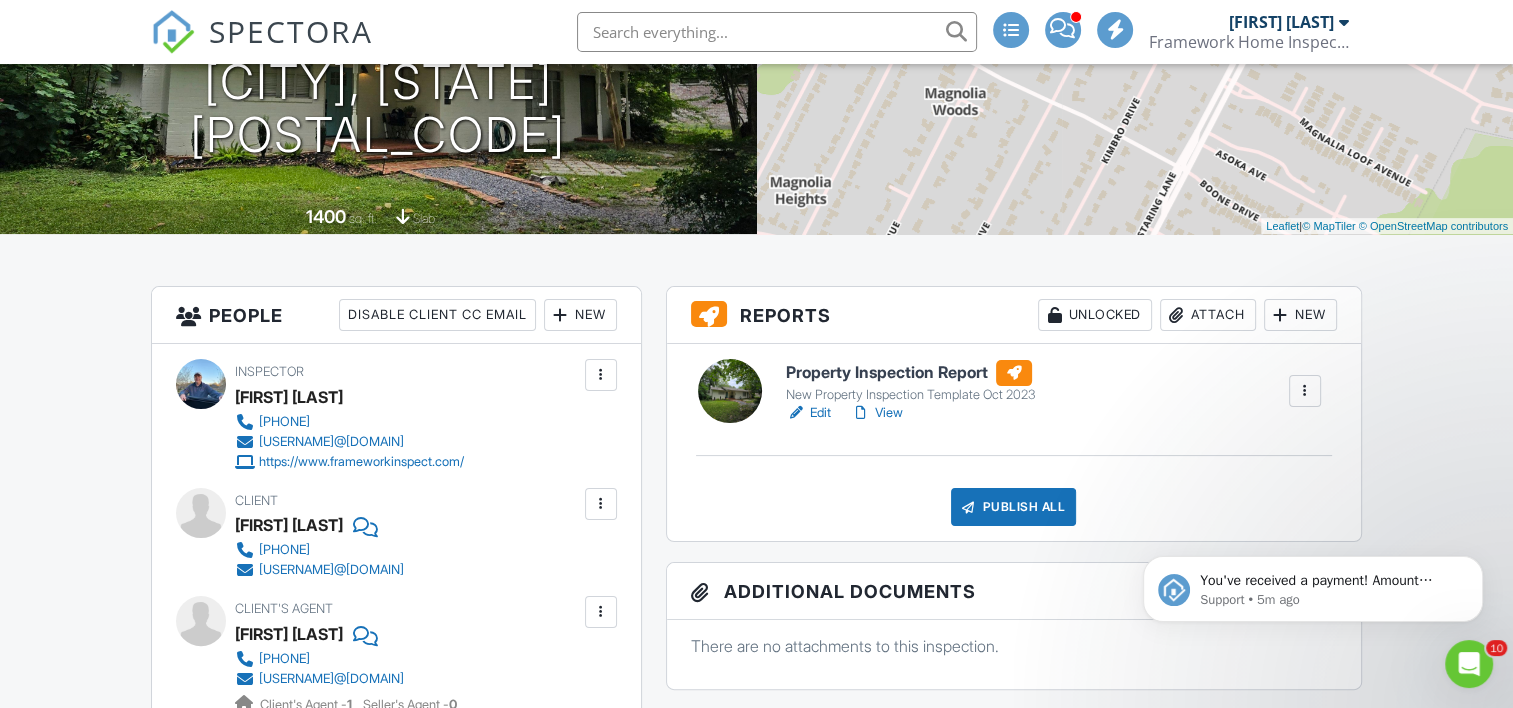 click on "Edit" at bounding box center (808, 413) 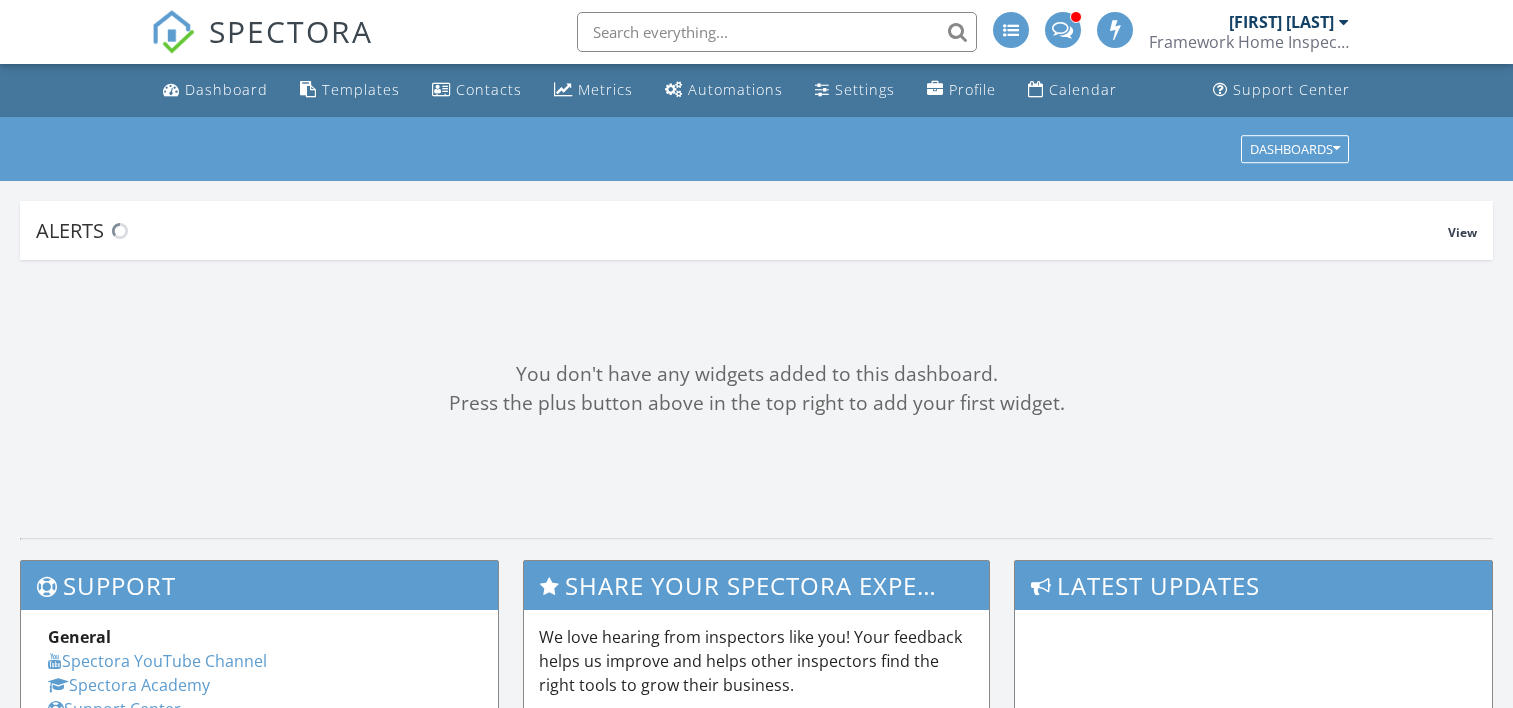 scroll, scrollTop: 0, scrollLeft: 0, axis: both 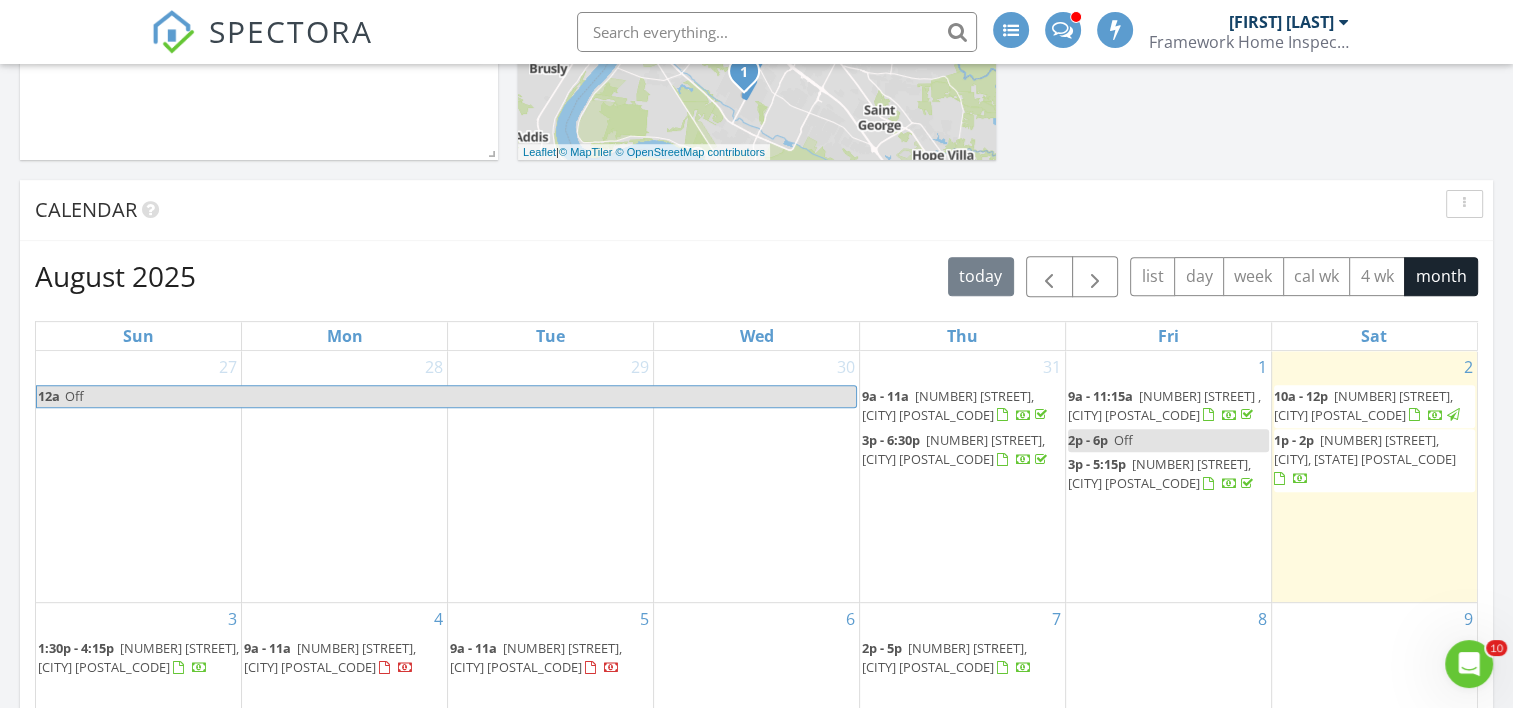click on "2577 78th Ave, Baton Rouge 70807" at bounding box center [1365, 449] 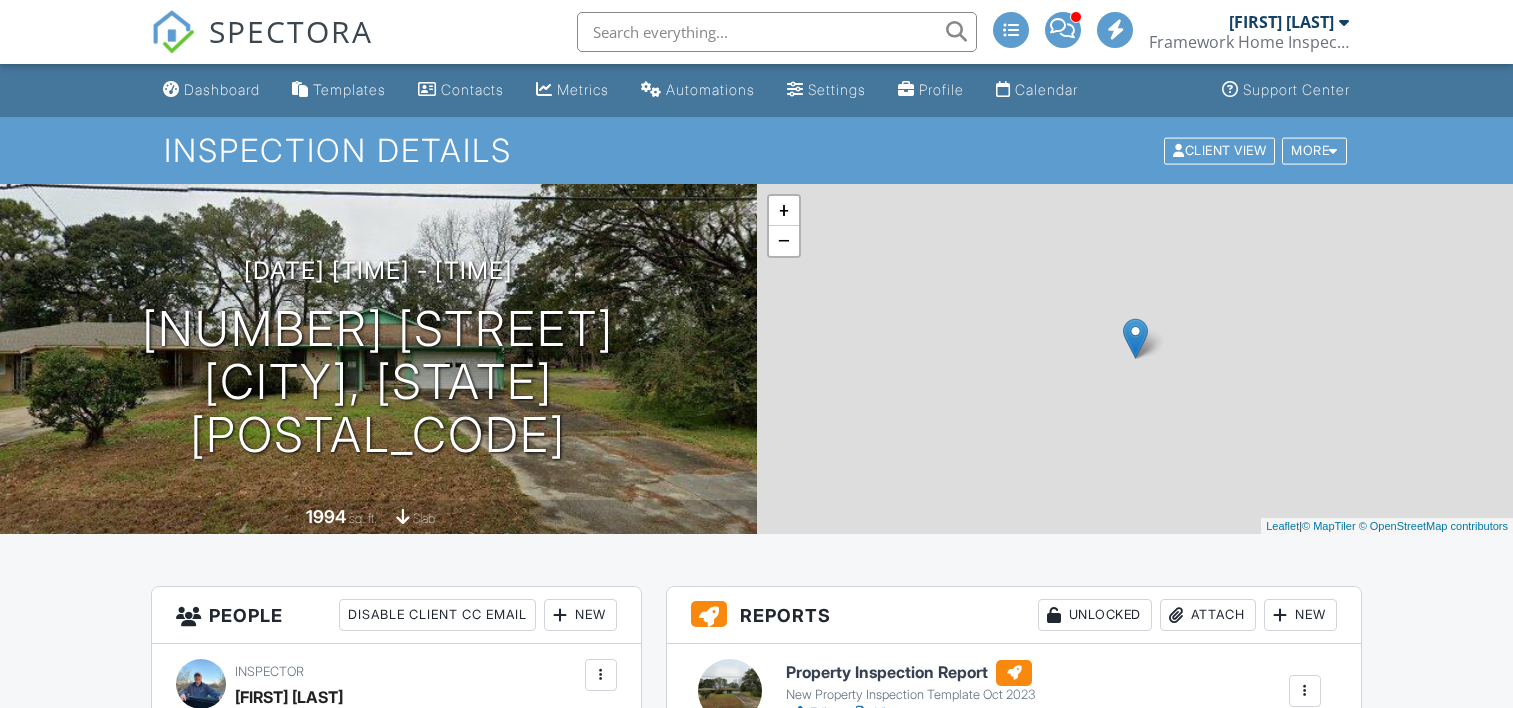 scroll, scrollTop: 0, scrollLeft: 0, axis: both 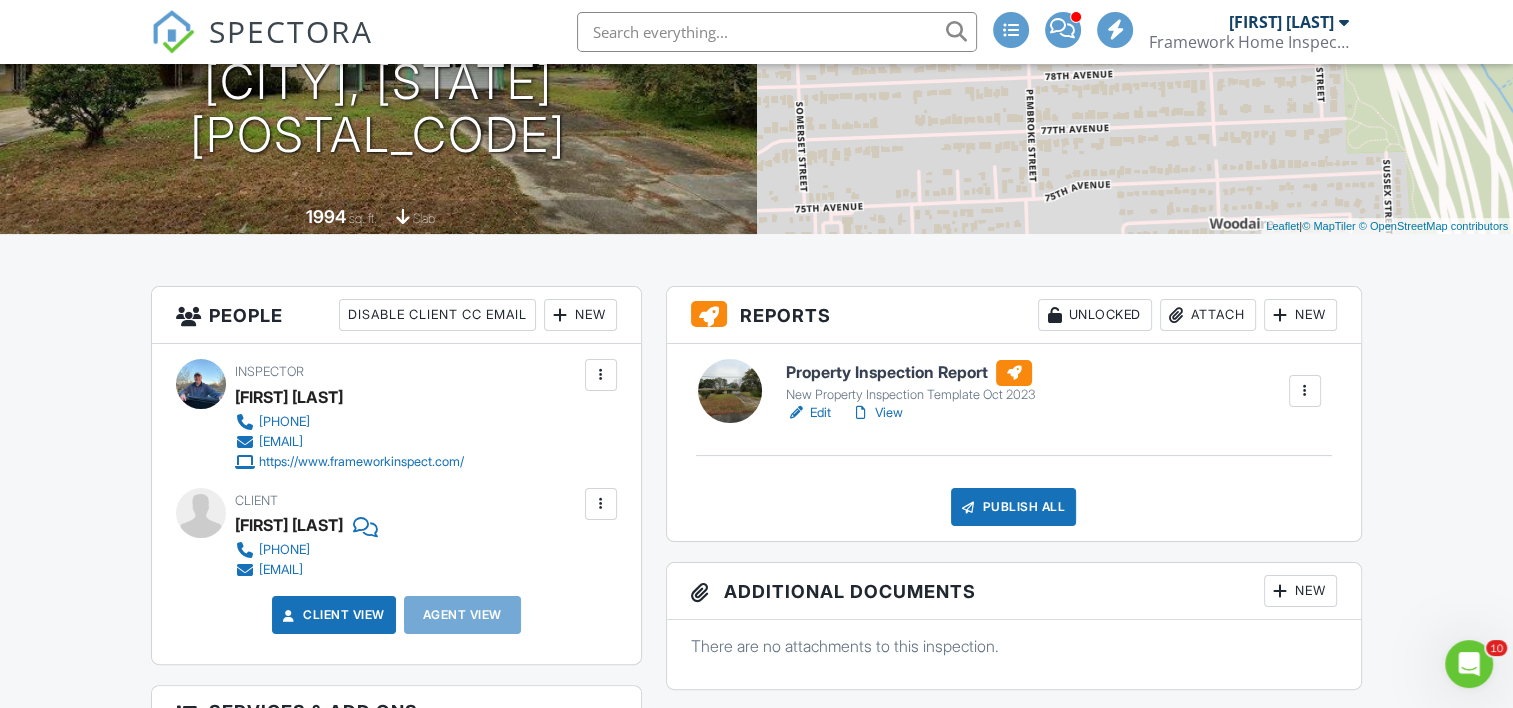 click on "Edit" at bounding box center [808, 413] 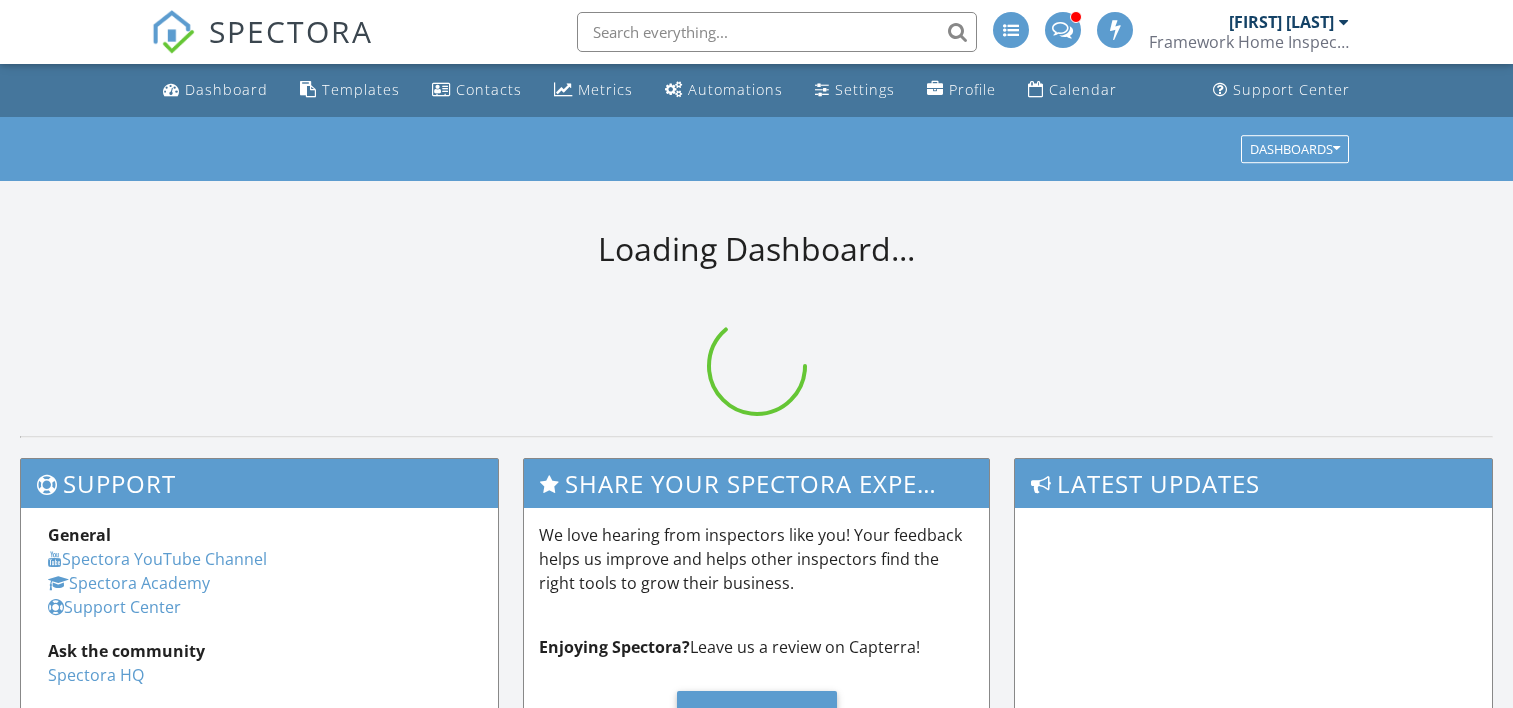 scroll, scrollTop: 0, scrollLeft: 0, axis: both 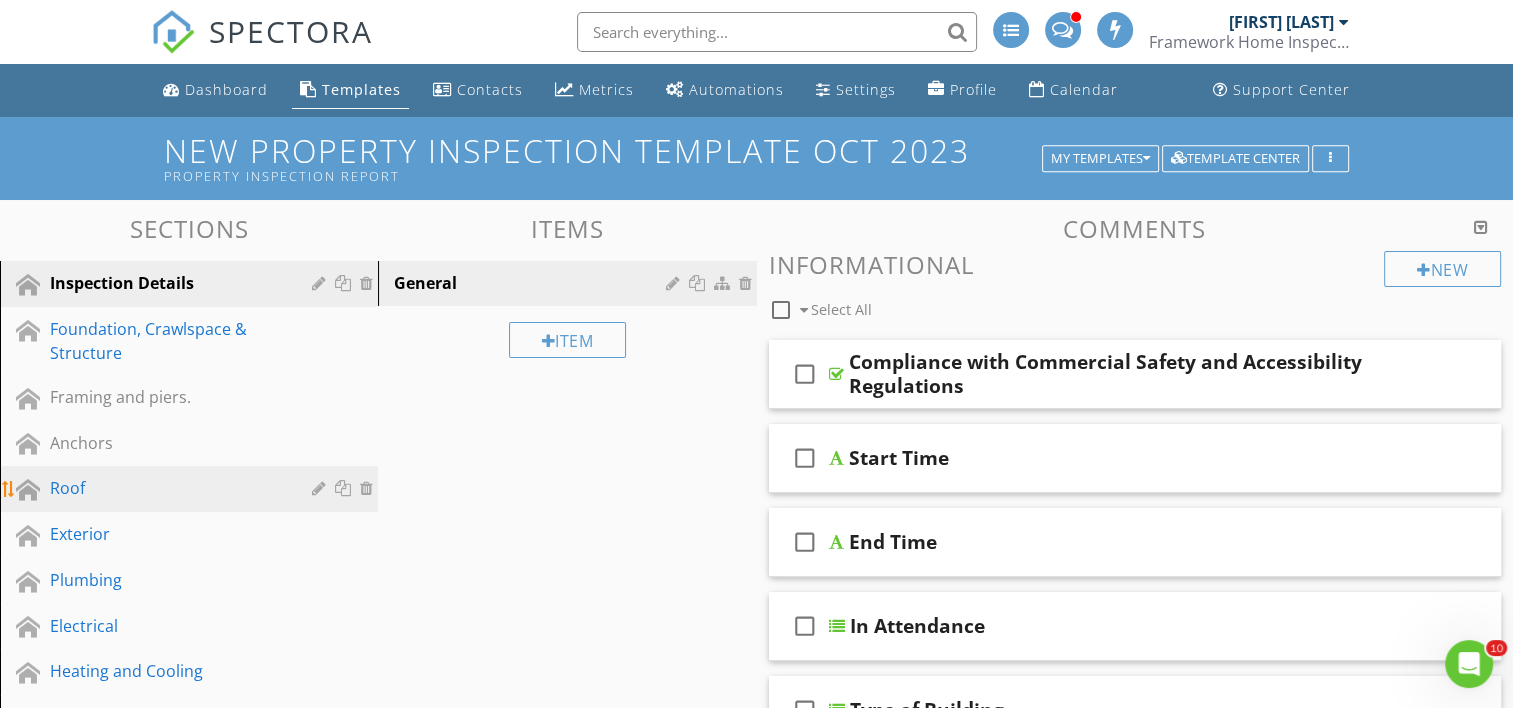click on "Roof" at bounding box center [204, 489] 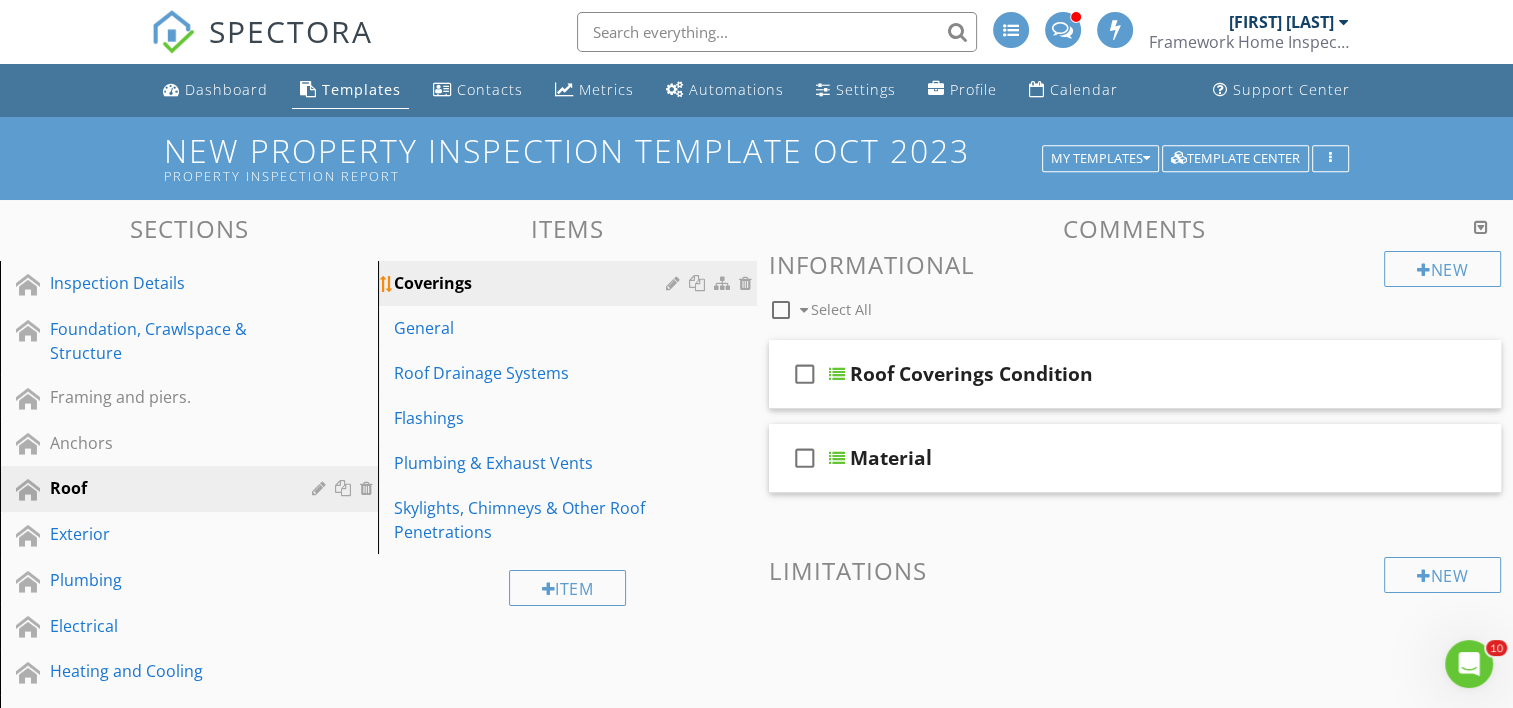 click on "Coverings" at bounding box center [532, 283] 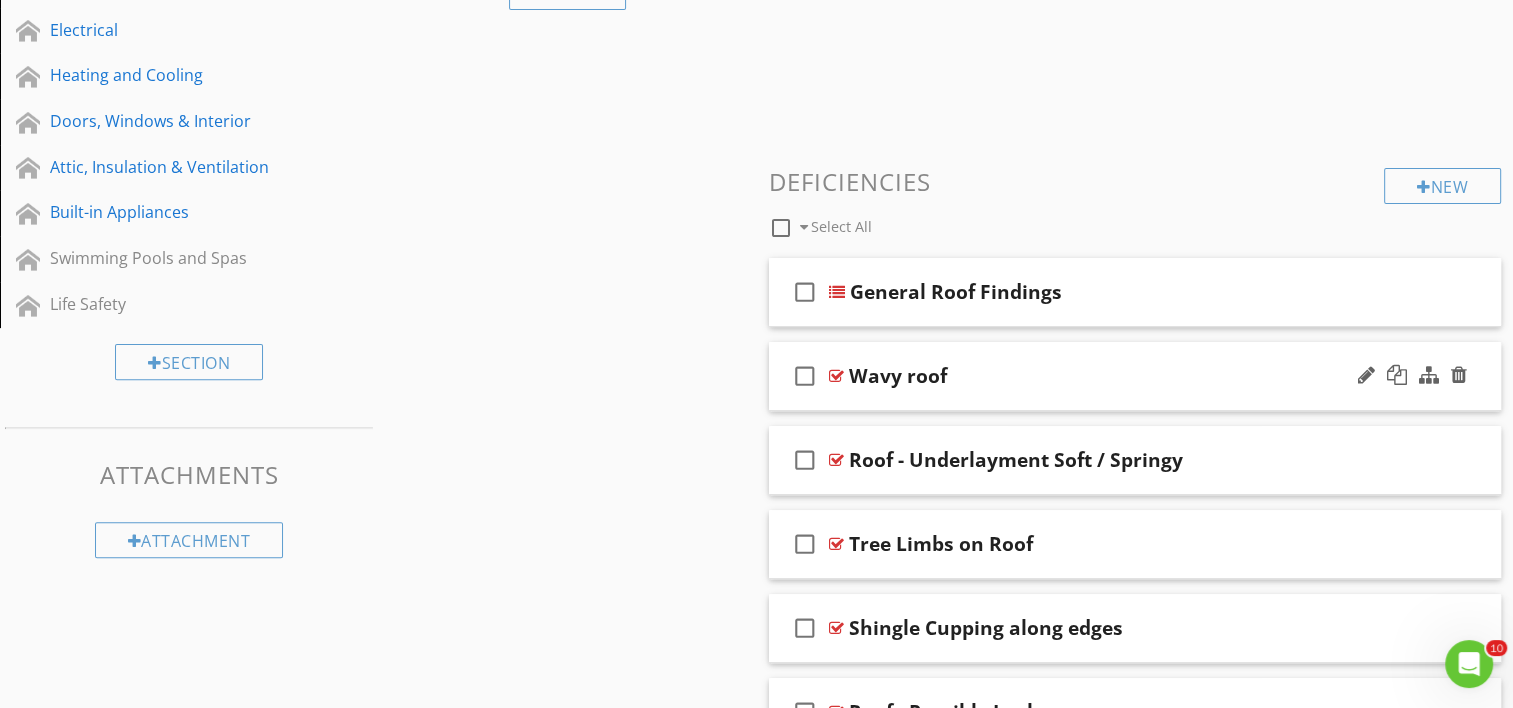 scroll, scrollTop: 600, scrollLeft: 0, axis: vertical 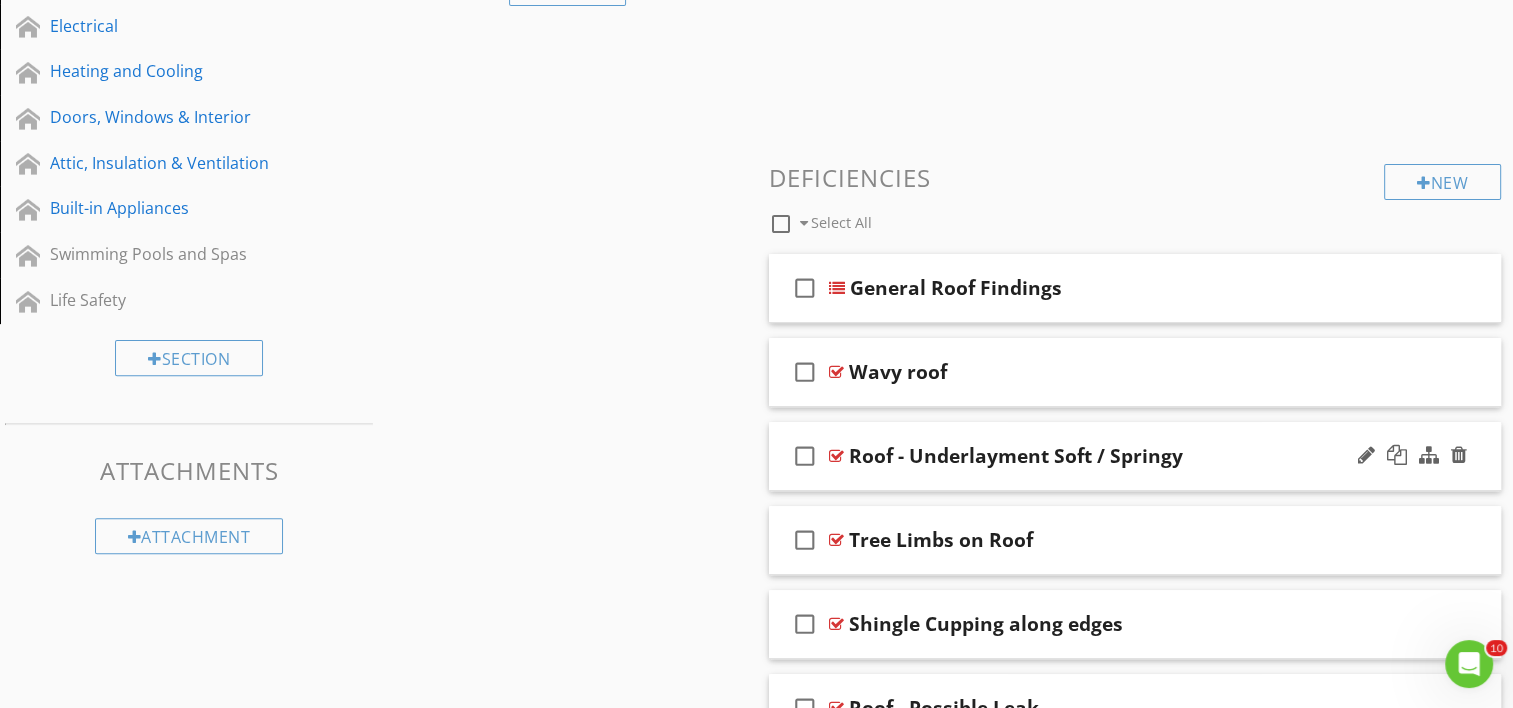 click on "Roof - Underlayment Soft / Springy" at bounding box center [1108, 456] 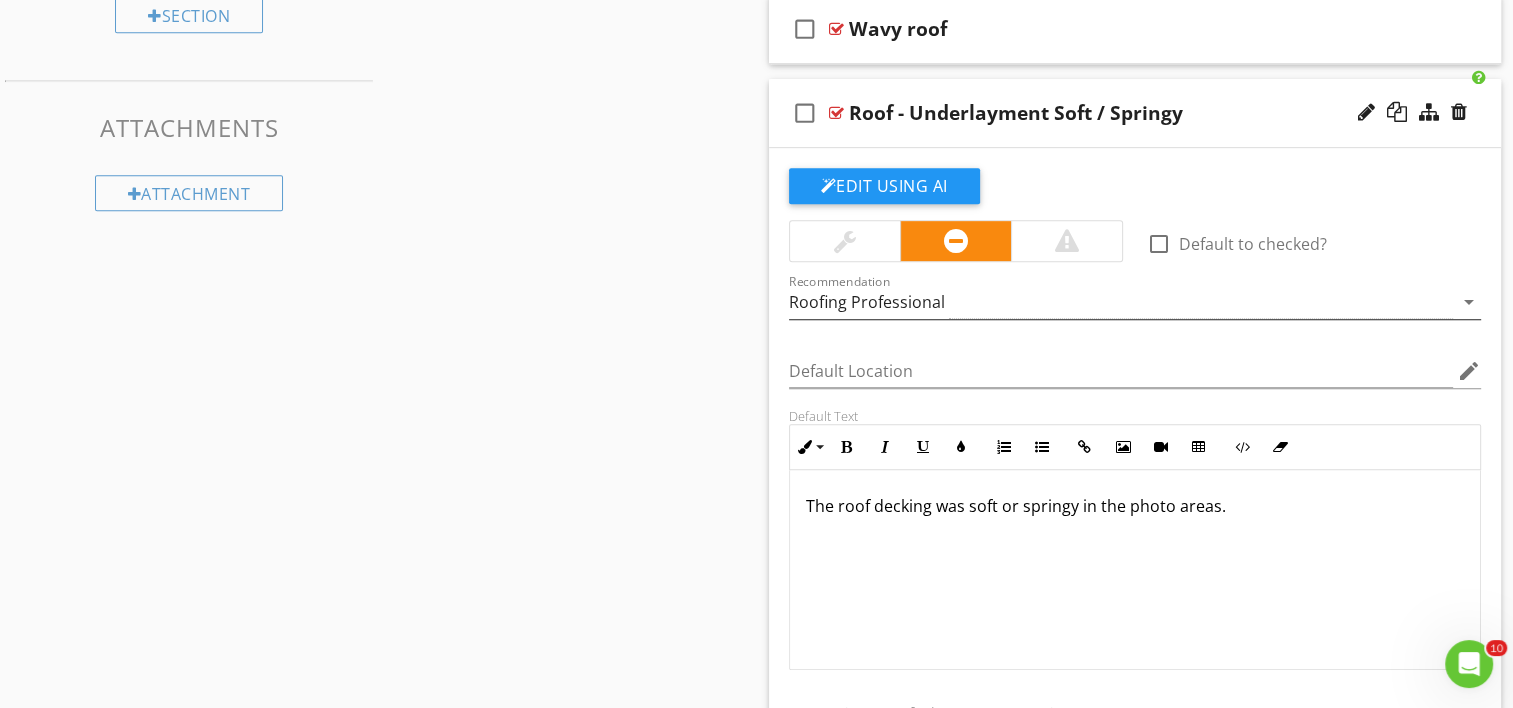 scroll, scrollTop: 1000, scrollLeft: 0, axis: vertical 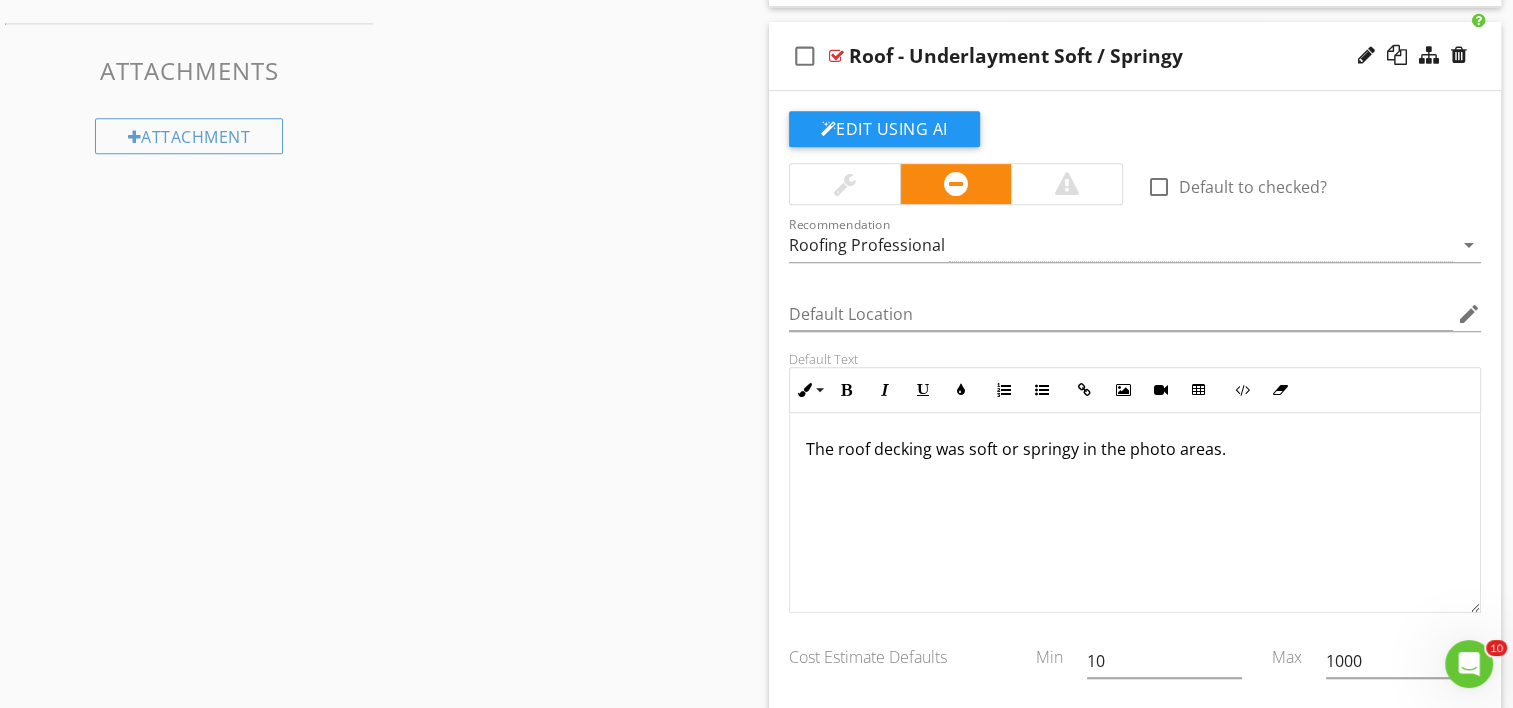 drag, startPoint x: 1217, startPoint y: 445, endPoint x: 748, endPoint y: 397, distance: 471.4499 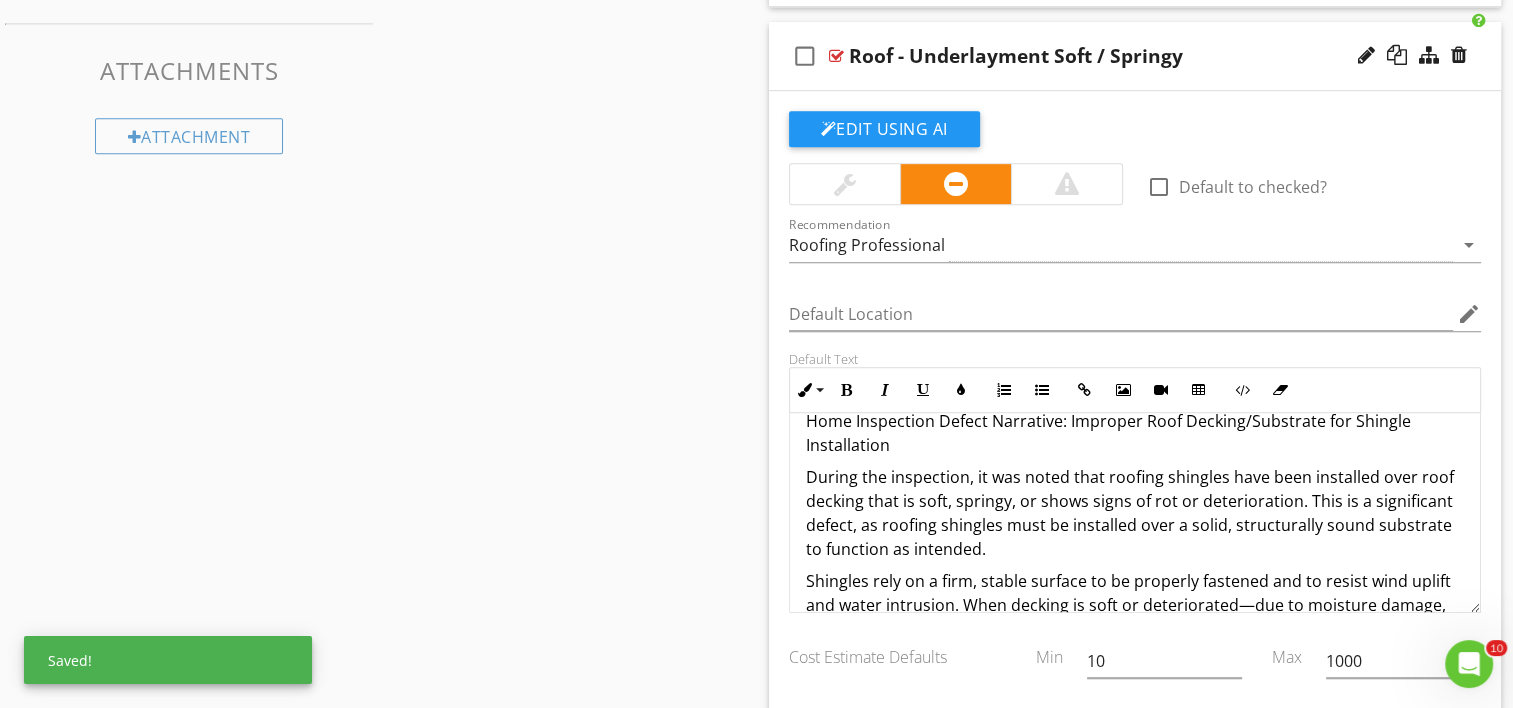 scroll, scrollTop: 0, scrollLeft: 0, axis: both 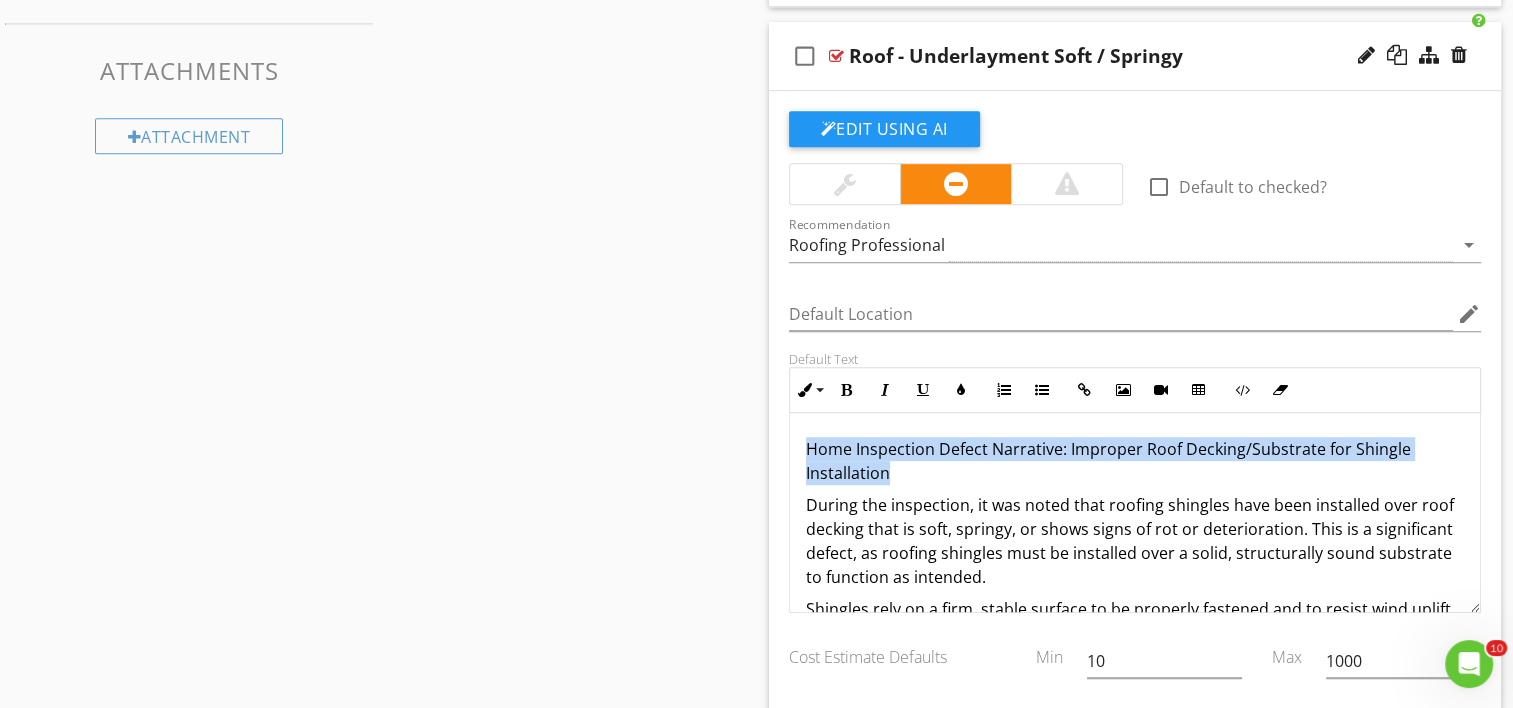 drag, startPoint x: 799, startPoint y: 444, endPoint x: 900, endPoint y: 476, distance: 105.9481 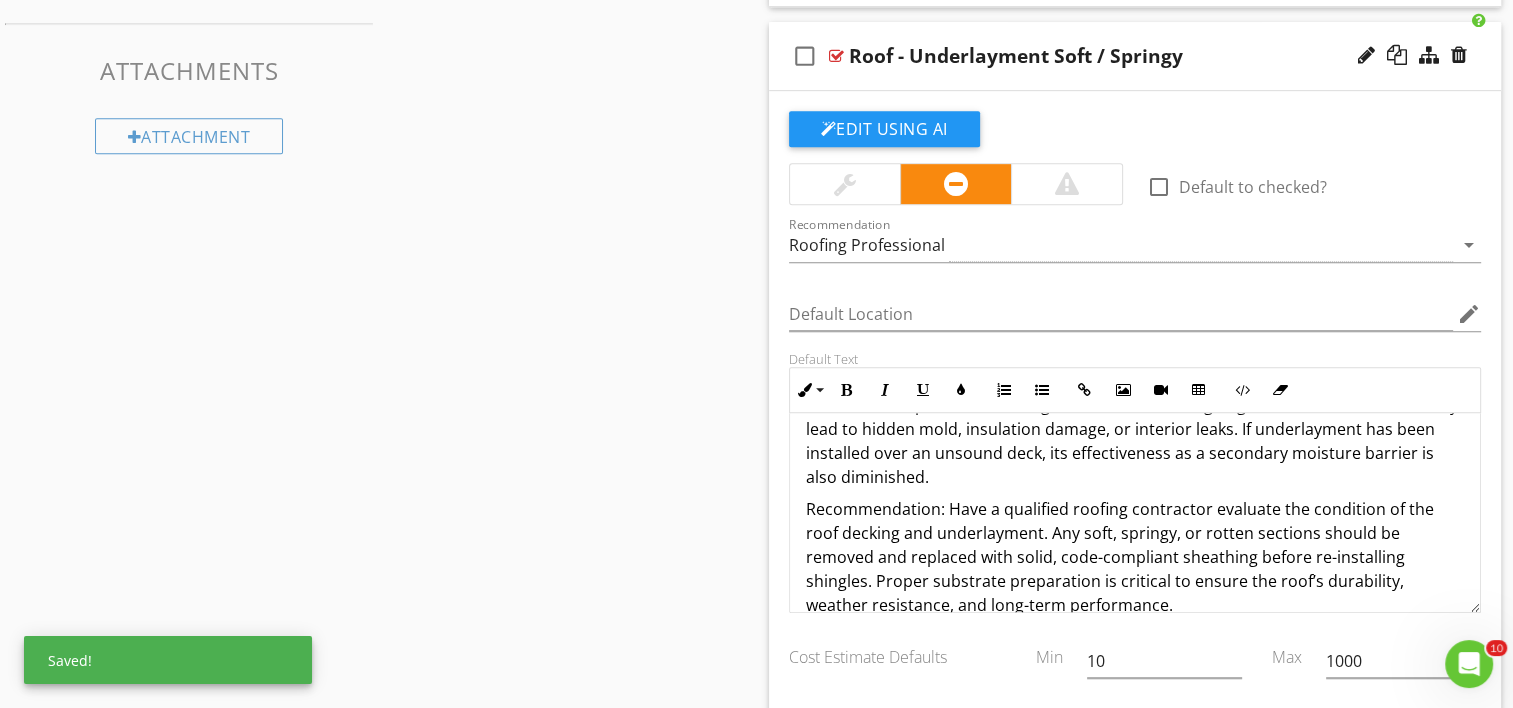scroll, scrollTop: 328, scrollLeft: 0, axis: vertical 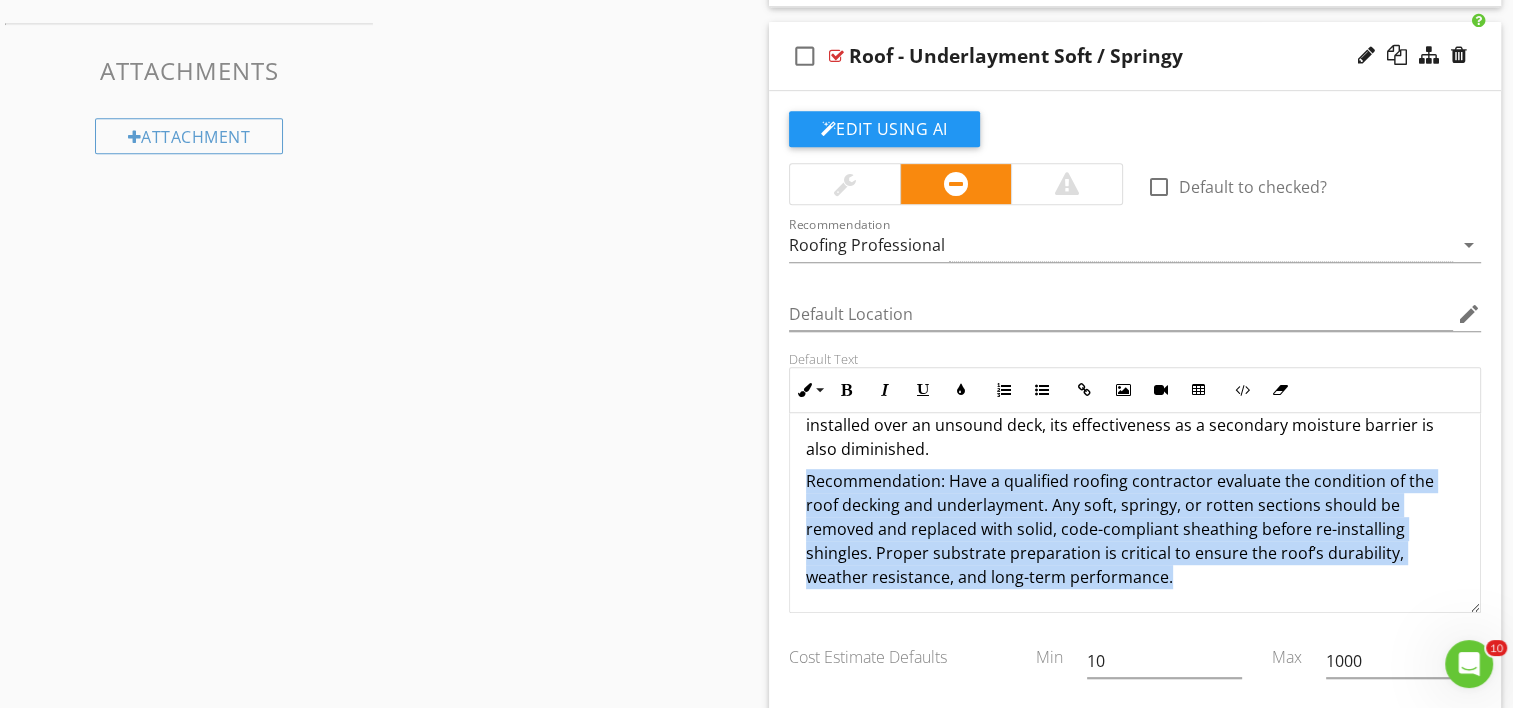 drag, startPoint x: 799, startPoint y: 471, endPoint x: 1244, endPoint y: 572, distance: 456.31787 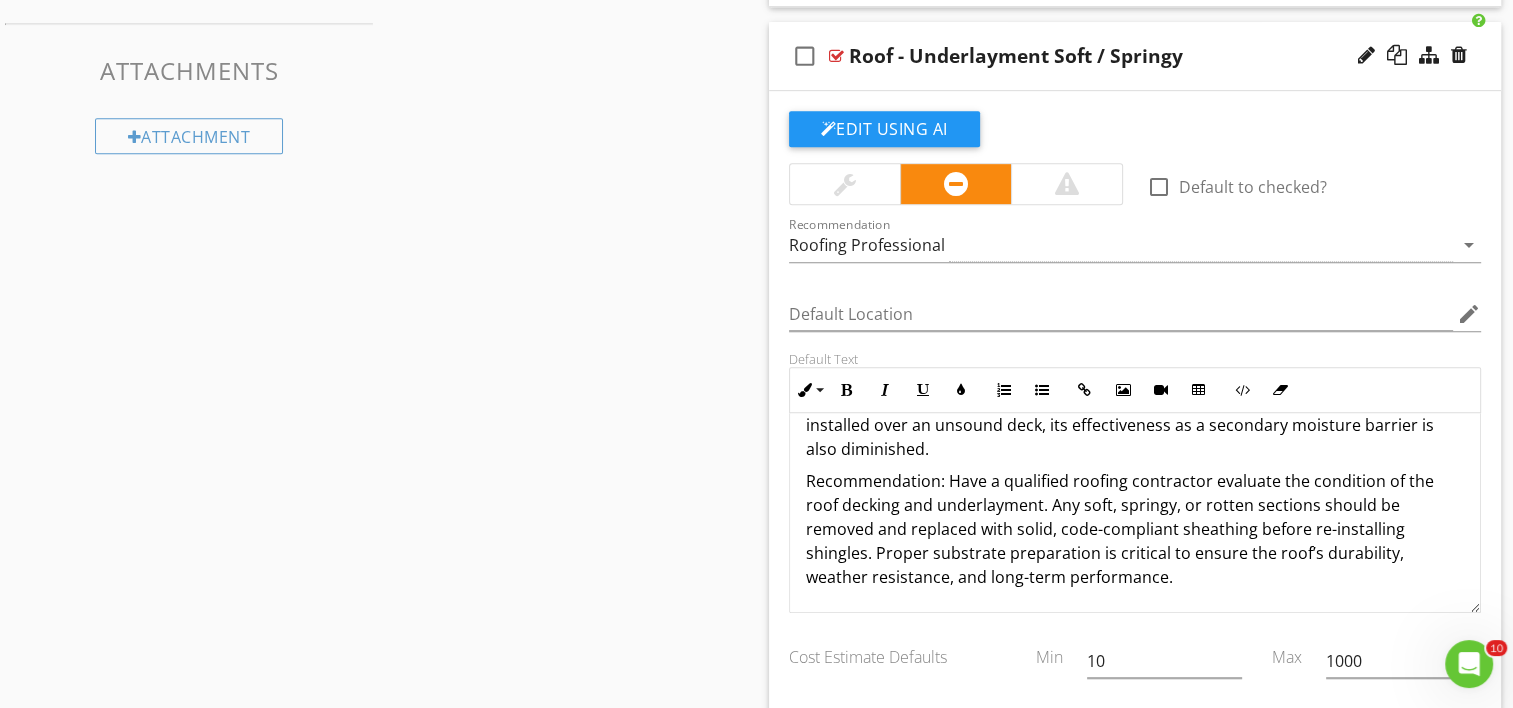 scroll, scrollTop: 232, scrollLeft: 0, axis: vertical 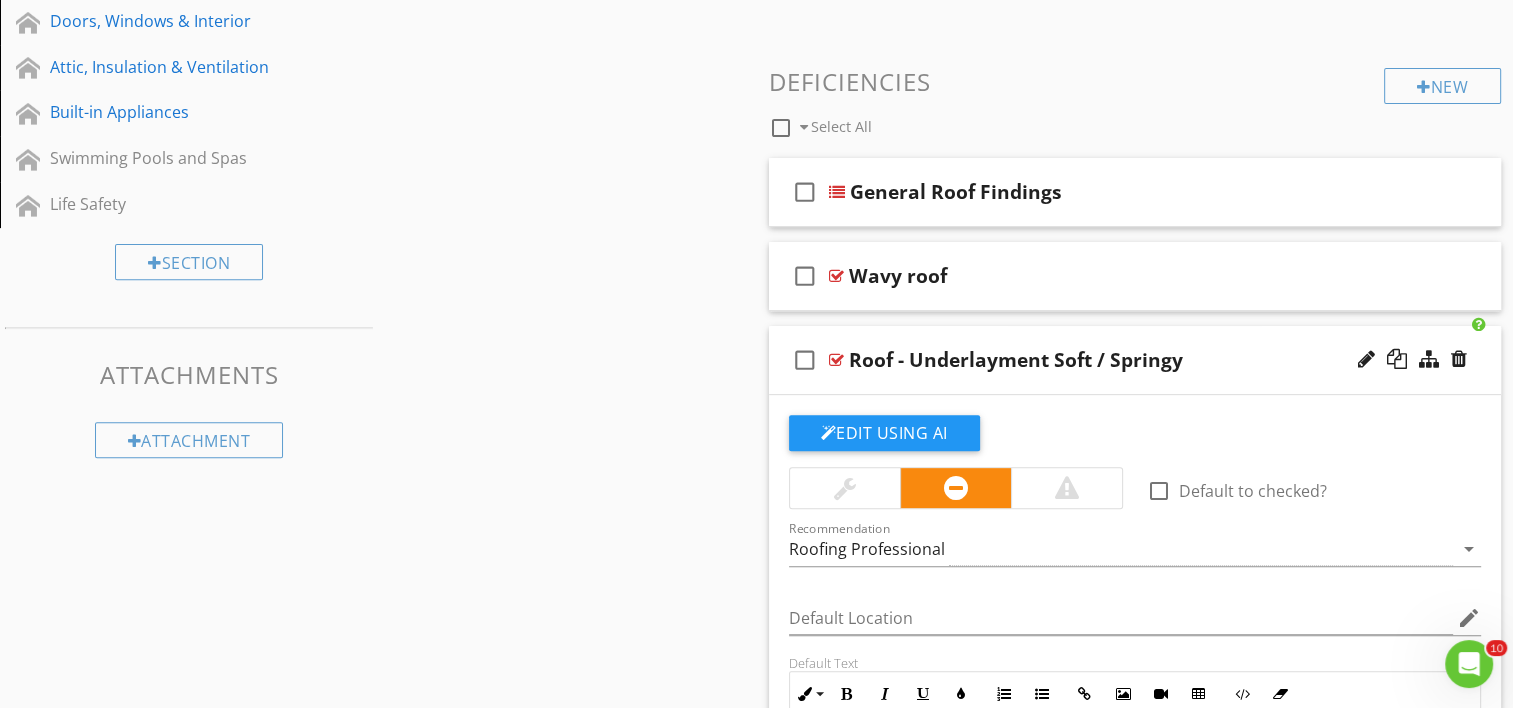 click on "Sections
Inspection Details           Foundation, Crawlspace & Structure           Framing and piers.           Anchors           Roof           Exterior           Plumbing           Electrical           Heating and Cooling           Doors, Windows & Interior           Attic, Insulation & Ventilation           Built-in Appliances           Swimming Pools and Spas           Life Safety
Section
Attachments
Attachment
Items
Coverings           General           Roof Drainage Systems           Flashings           Plumbing & Exhaust Vents           Skylights, Chimneys & Other Roof Penetrations
Item
Comments
New
Informational   check_box_outline_blank     Select All       check_box_outline_blank
Roof Coverings Condition
check_box_outline_blank" at bounding box center (756, 1160) 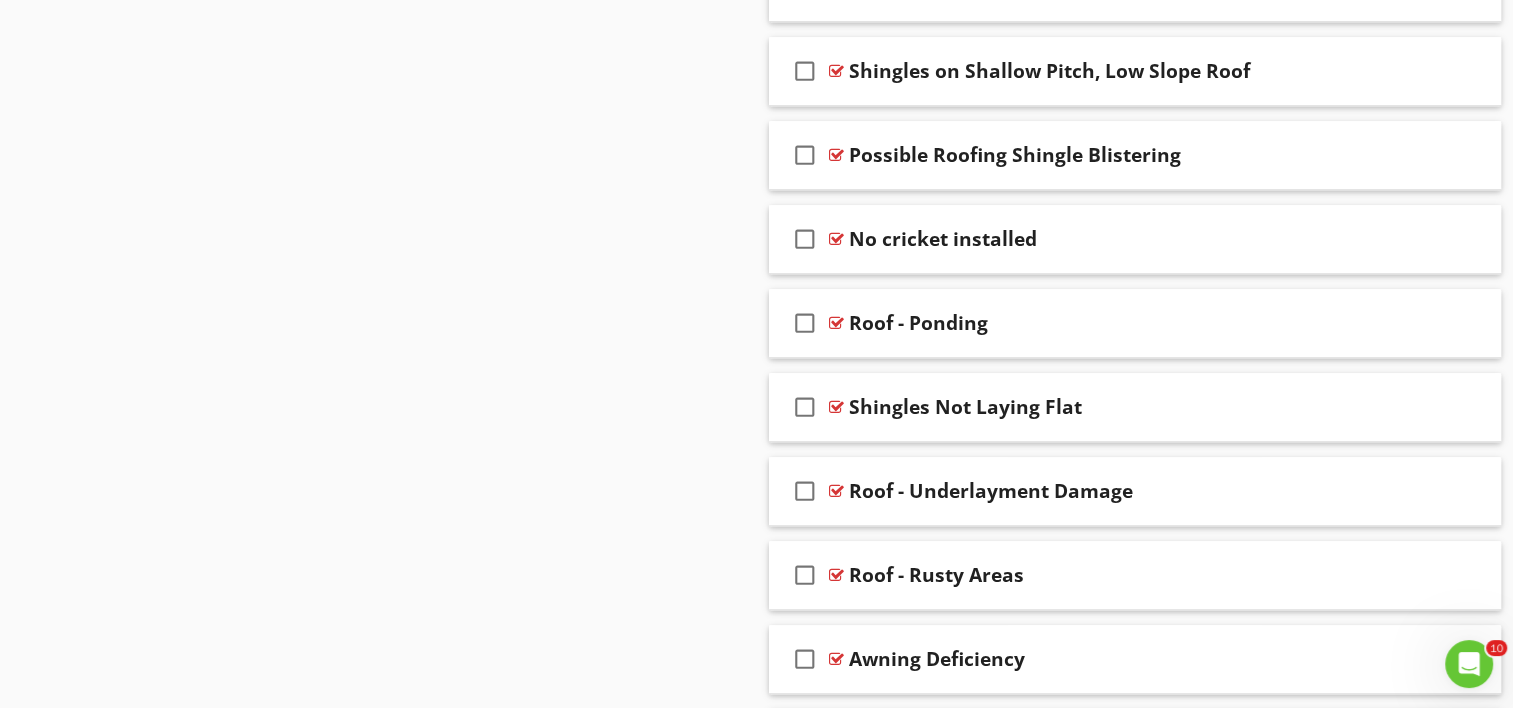 scroll, scrollTop: 1457, scrollLeft: 0, axis: vertical 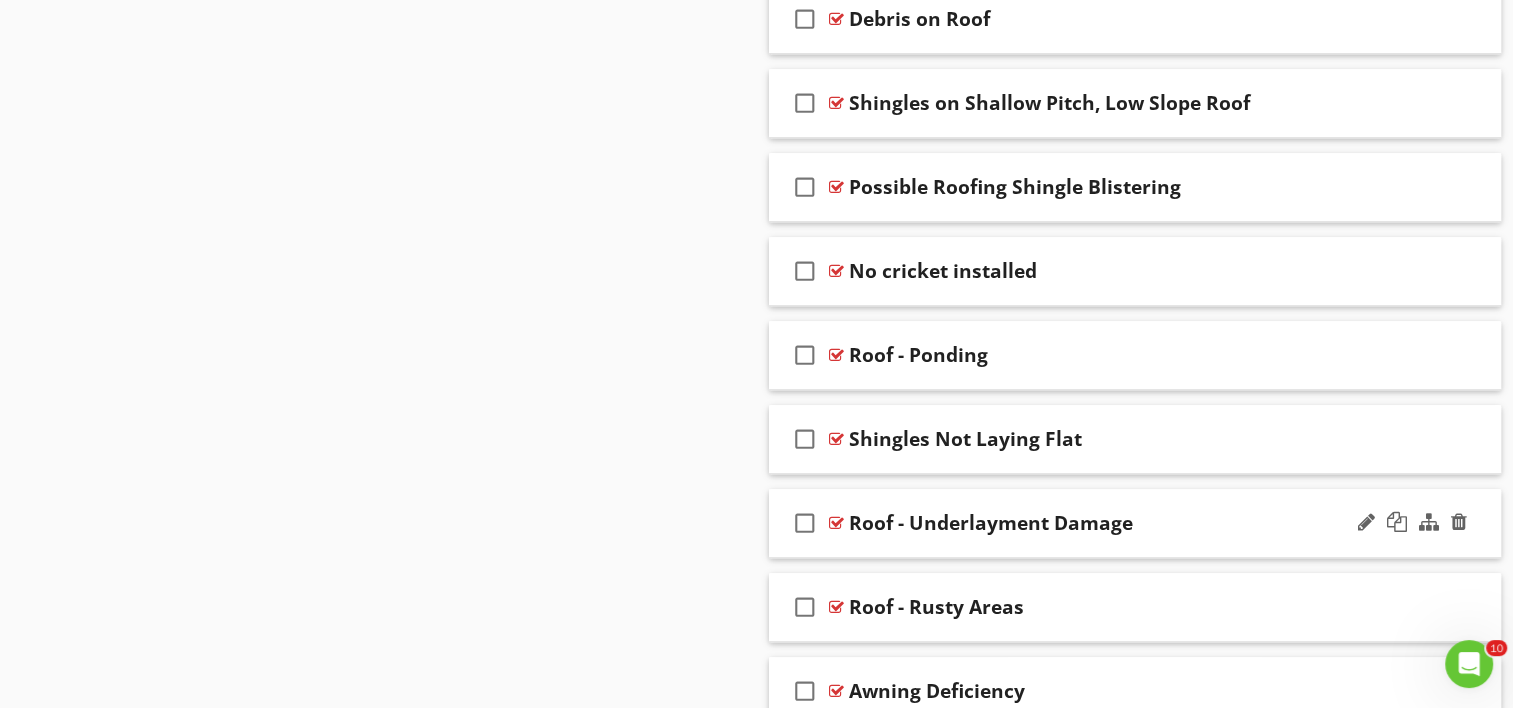 click on "Roof - Underlayment Damage" at bounding box center (1108, 523) 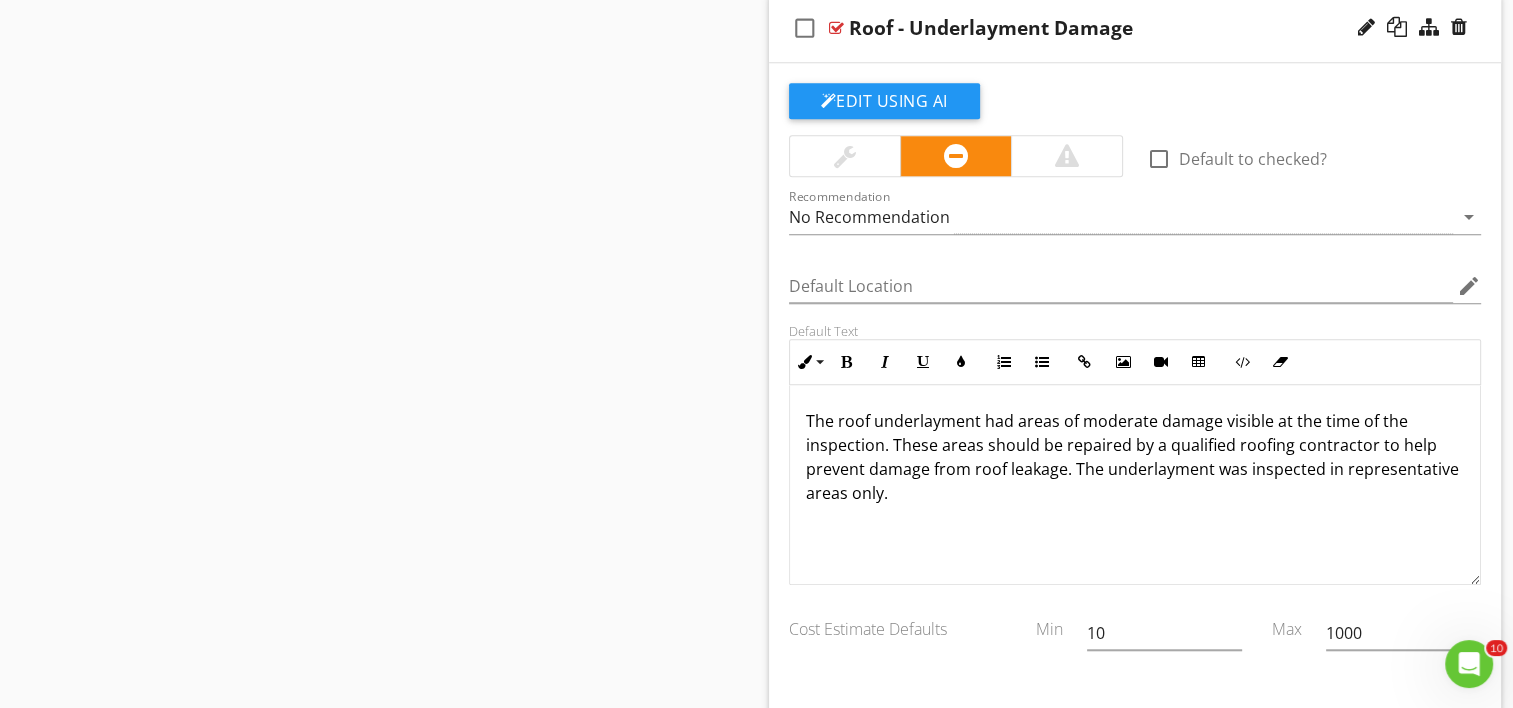 scroll, scrollTop: 1957, scrollLeft: 0, axis: vertical 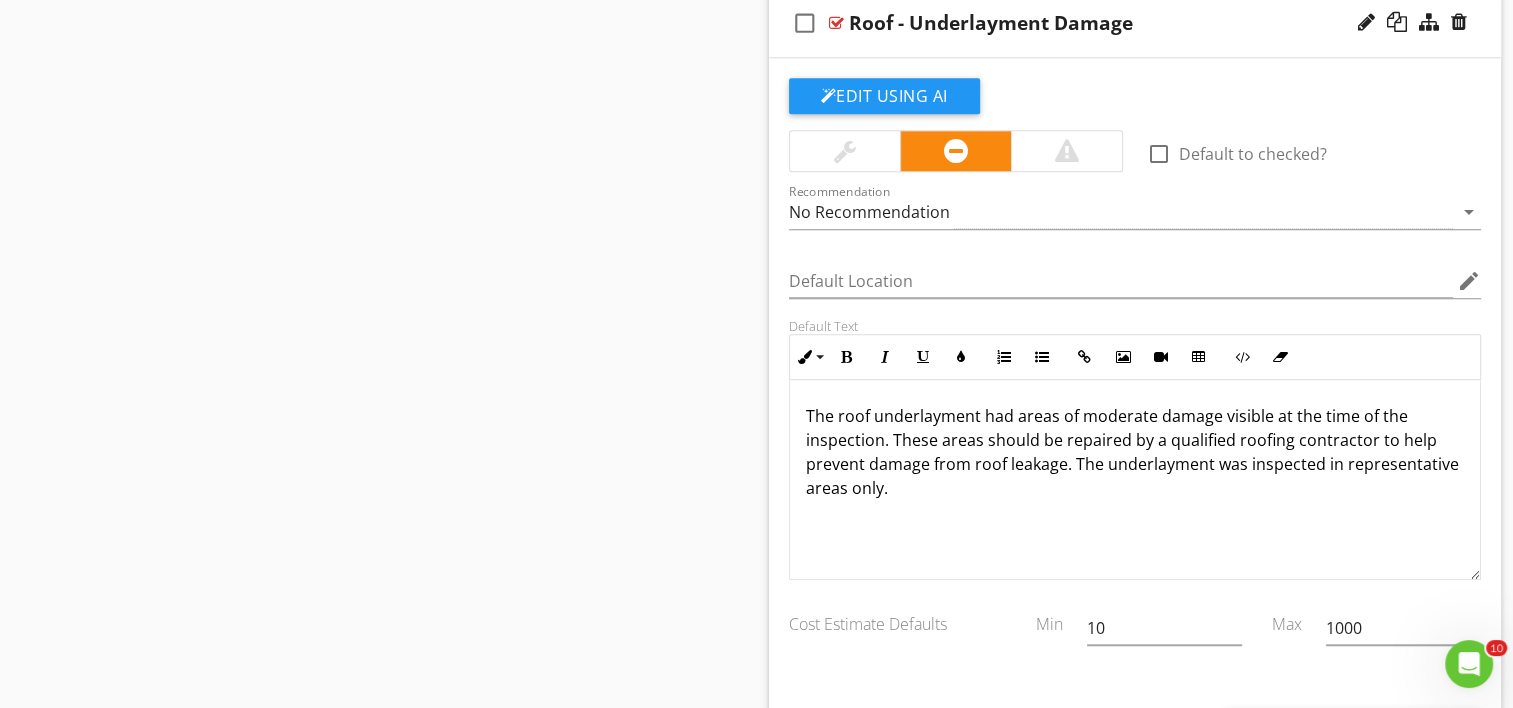 click on "Sections
Inspection Details           Foundation, Crawlspace & Structure           Framing and piers.           Anchors           Roof           Exterior           Plumbing           Electrical           Heating and Cooling           Doors, Windows & Interior           Attic, Insulation & Ventilation           Built-in Appliances           Swimming Pools and Spas           Life Safety
Section
Attachments
Attachment
Items
Coverings           General           Roof Drainage Systems           Flashings           Plumbing & Exhaust Vents           Skylights, Chimneys & Other Roof Penetrations
Item
Comments
New
Informational   check_box_outline_blank     Select All       check_box_outline_blank
Roof Coverings Condition
check_box_outline_blank" at bounding box center (756, -101) 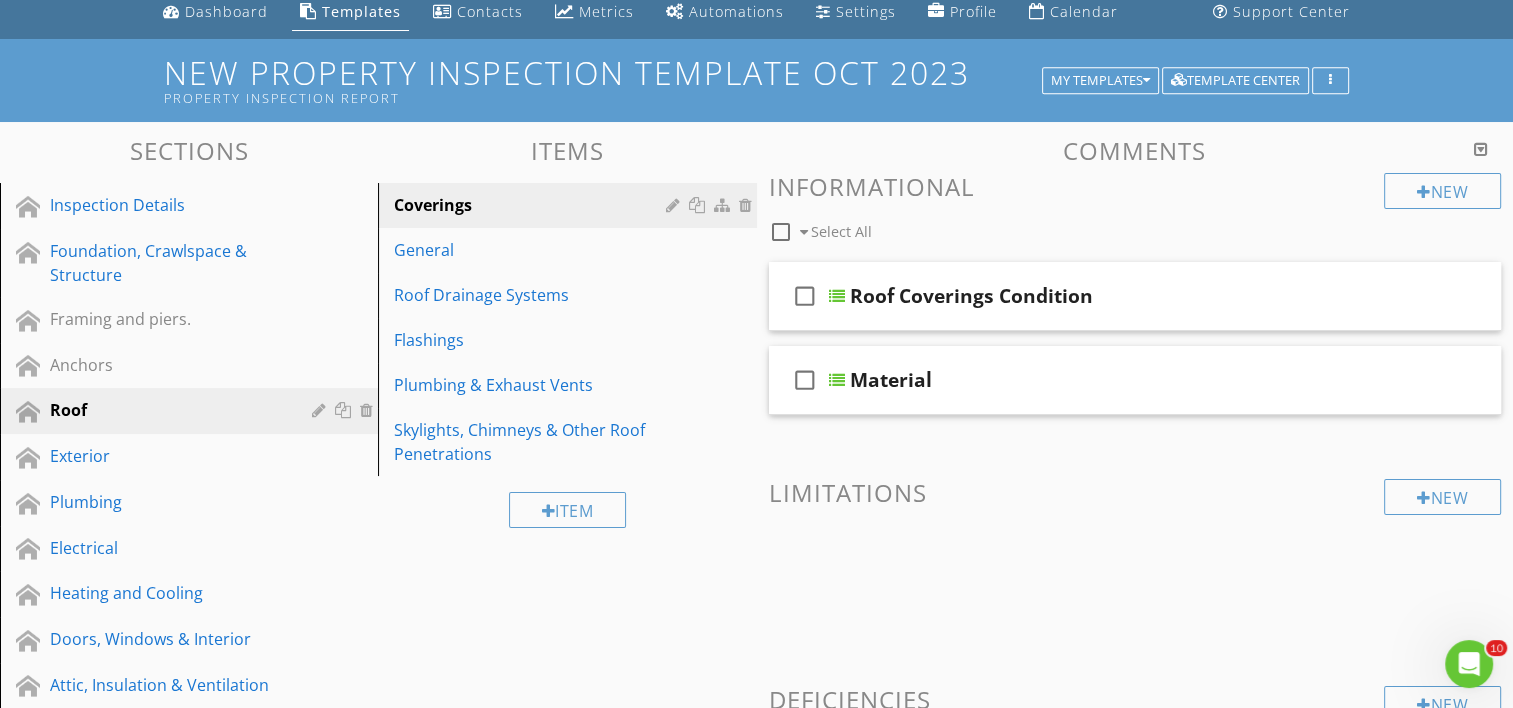 scroll, scrollTop: 57, scrollLeft: 0, axis: vertical 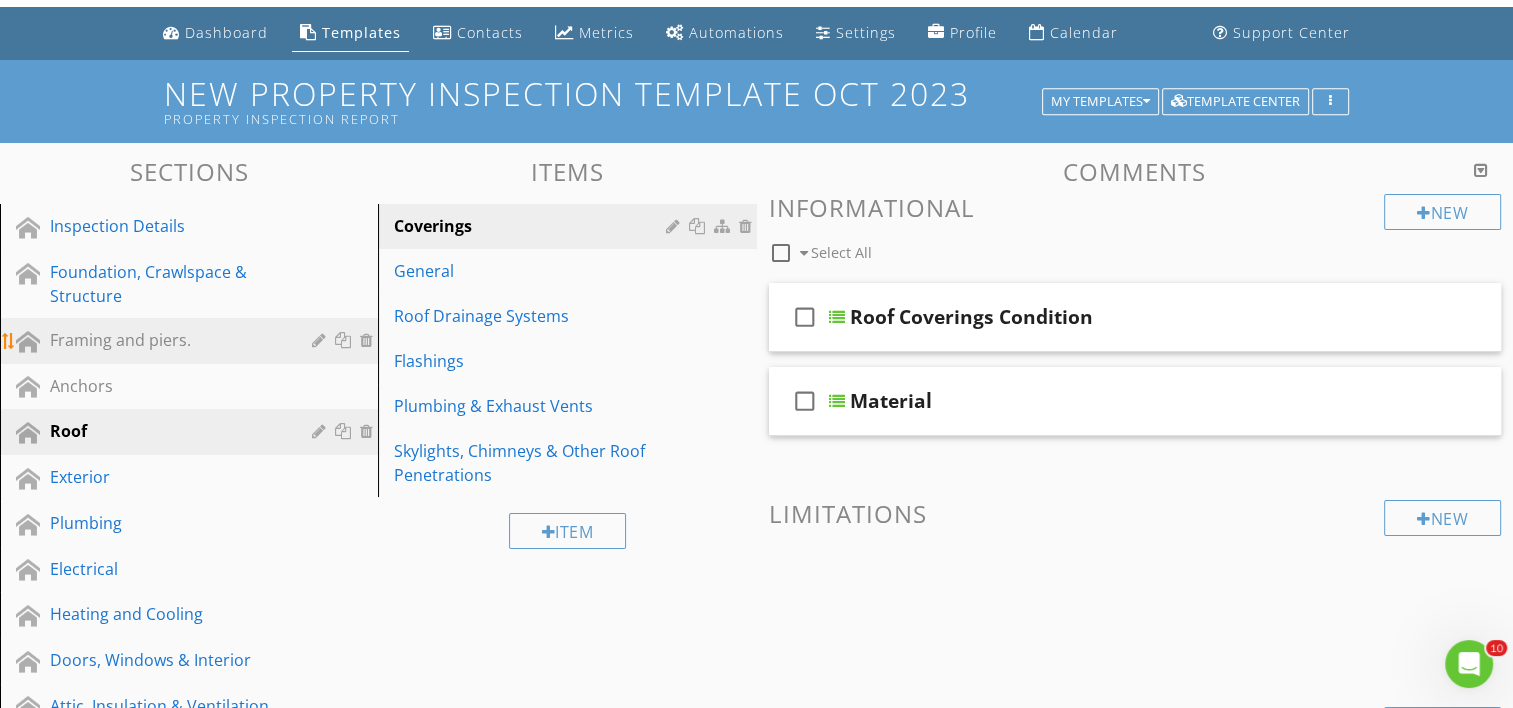 click on "Framing and piers." at bounding box center [166, 340] 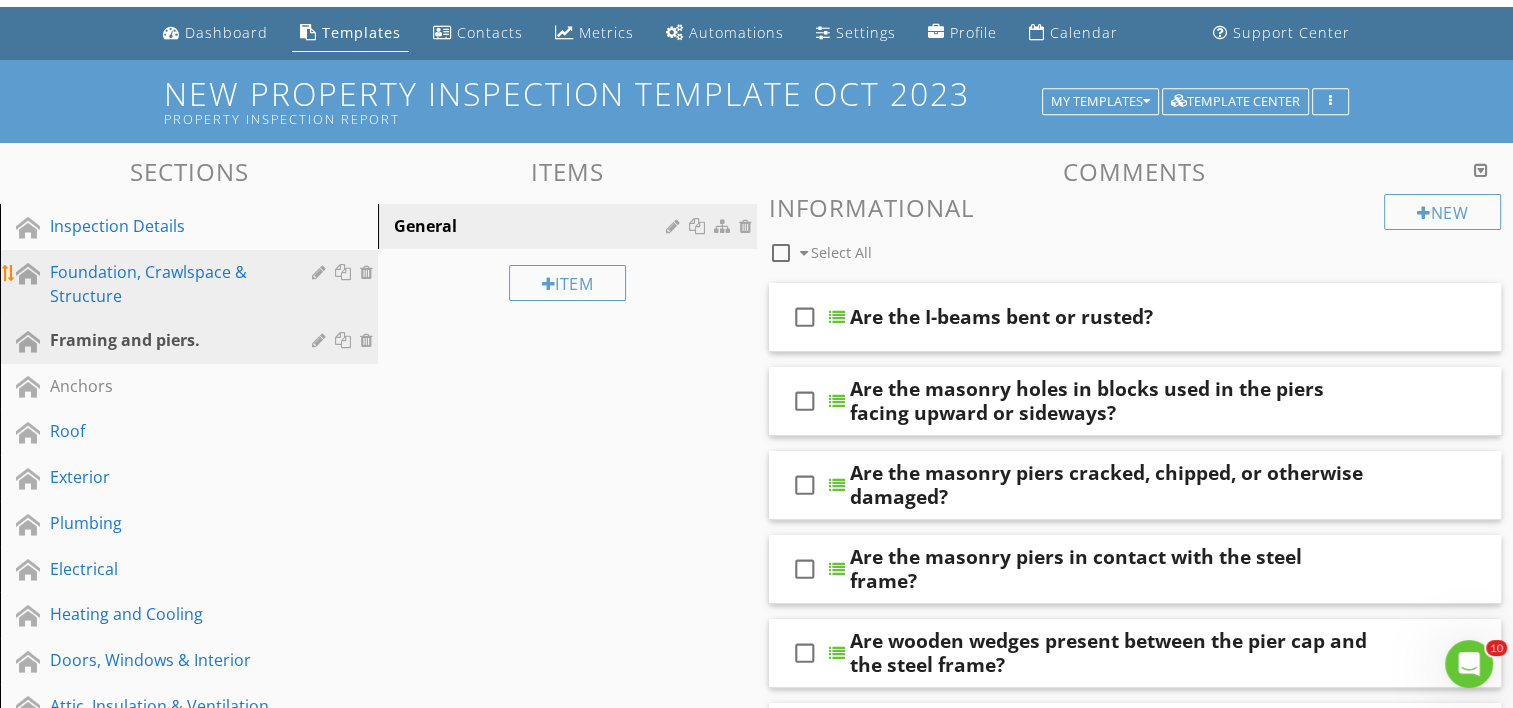 click on "Foundation, Crawlspace & Structure" at bounding box center (166, 284) 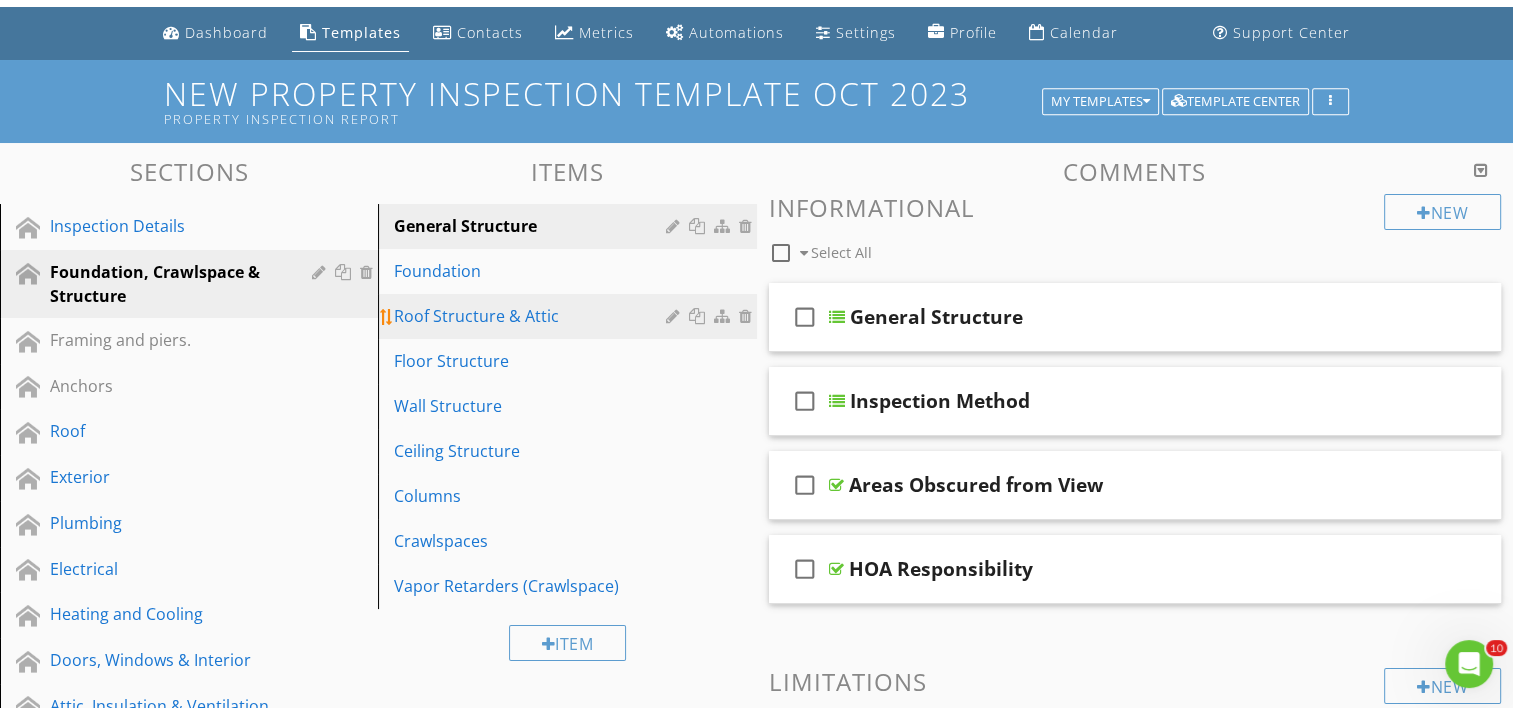 click on "Roof Structure & Attic" at bounding box center (532, 316) 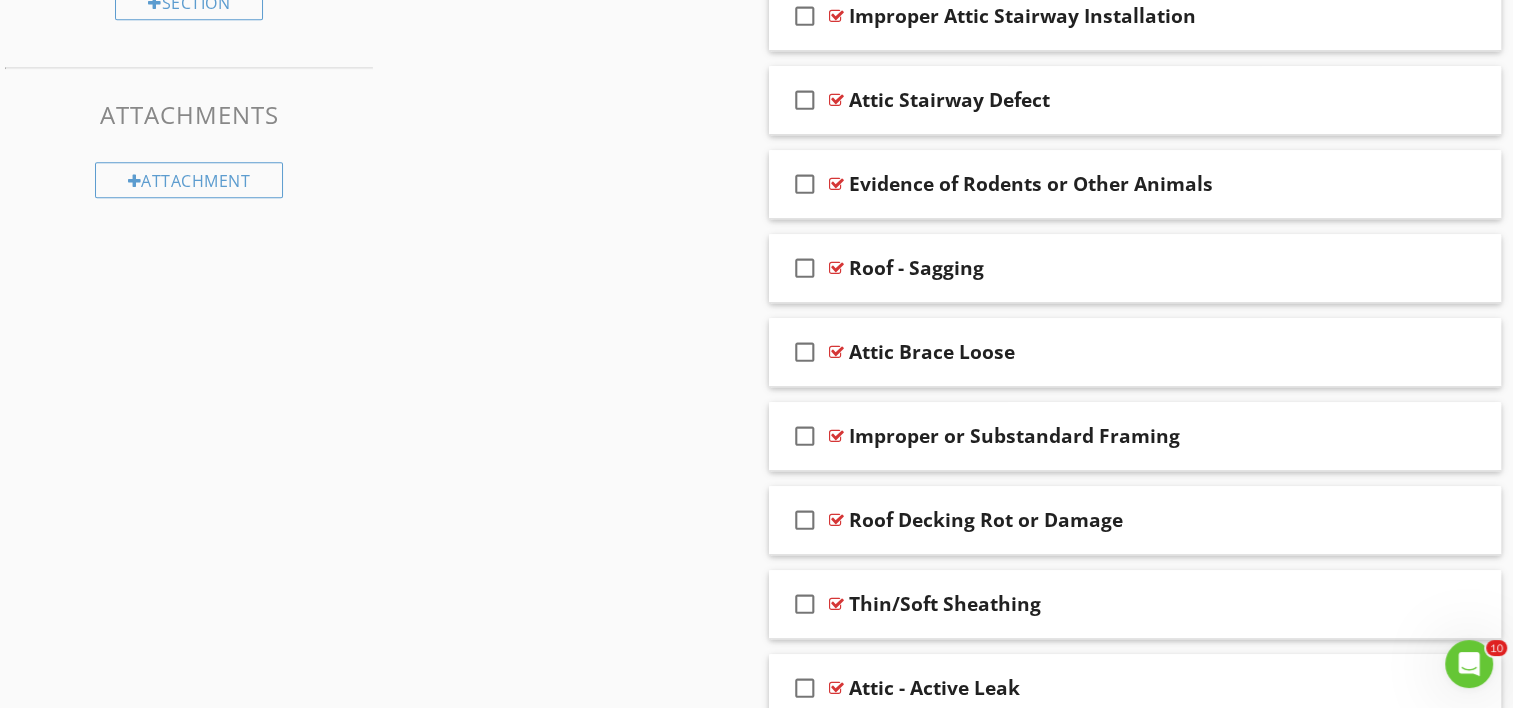 scroll, scrollTop: 957, scrollLeft: 0, axis: vertical 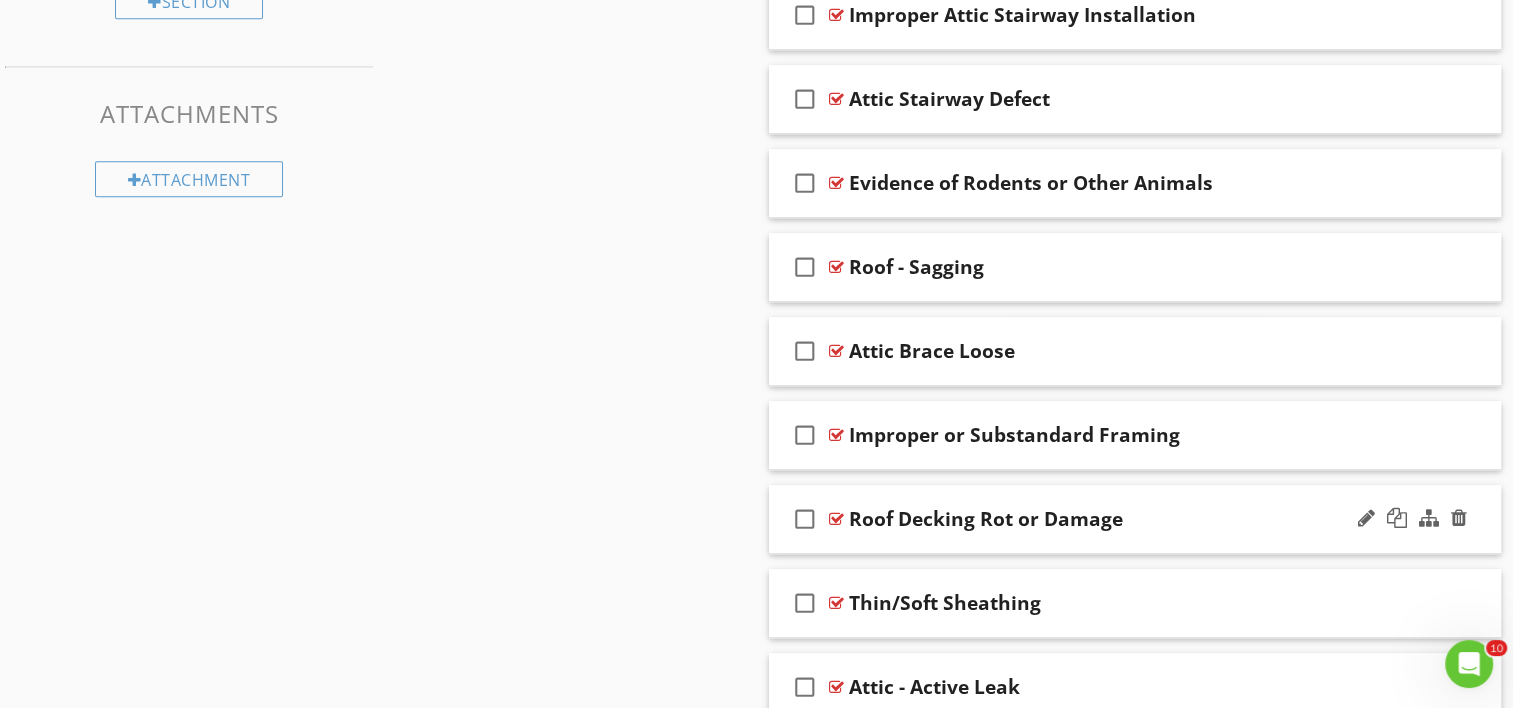click on "Roof Decking Rot or Damage" at bounding box center (1108, 519) 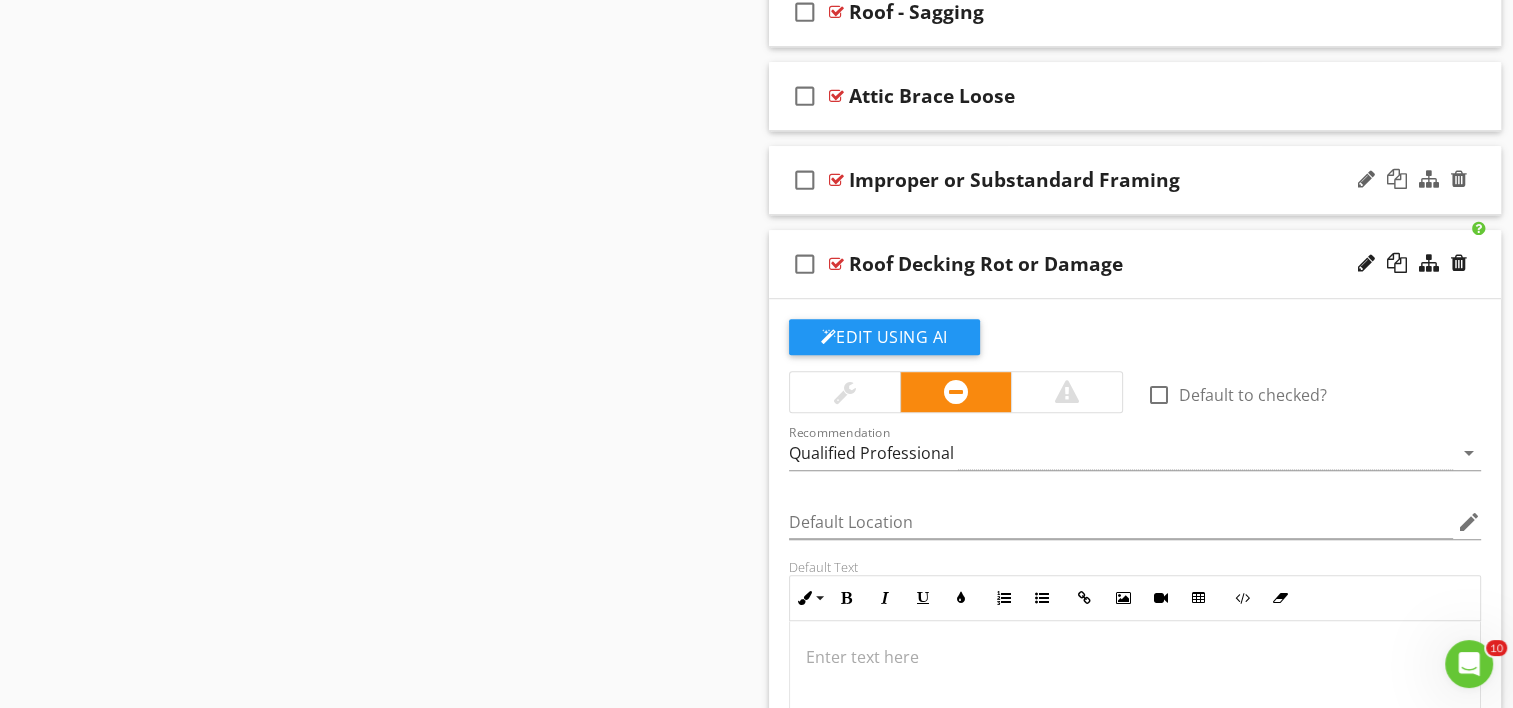 scroll, scrollTop: 1257, scrollLeft: 0, axis: vertical 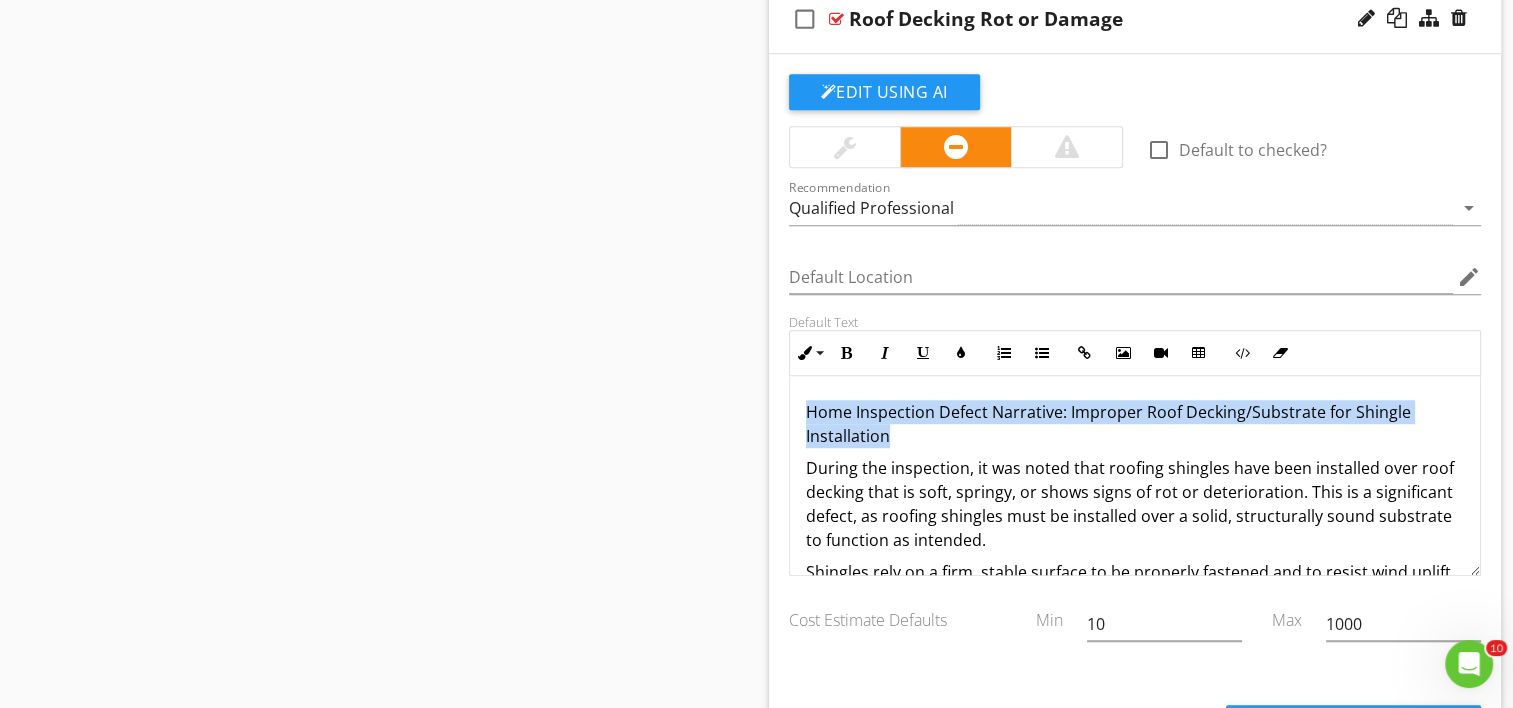 drag, startPoint x: 800, startPoint y: 408, endPoint x: 916, endPoint y: 436, distance: 119.331474 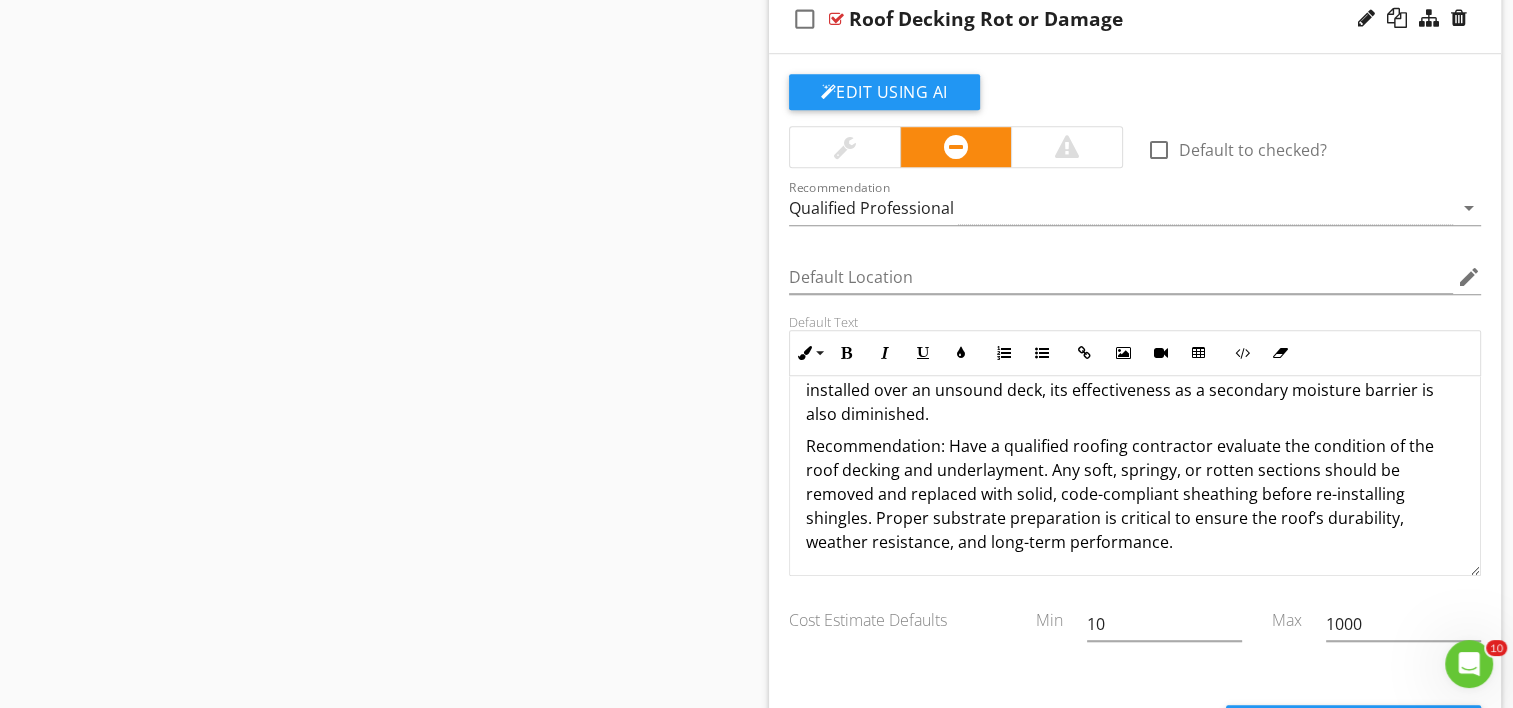 scroll, scrollTop: 328, scrollLeft: 0, axis: vertical 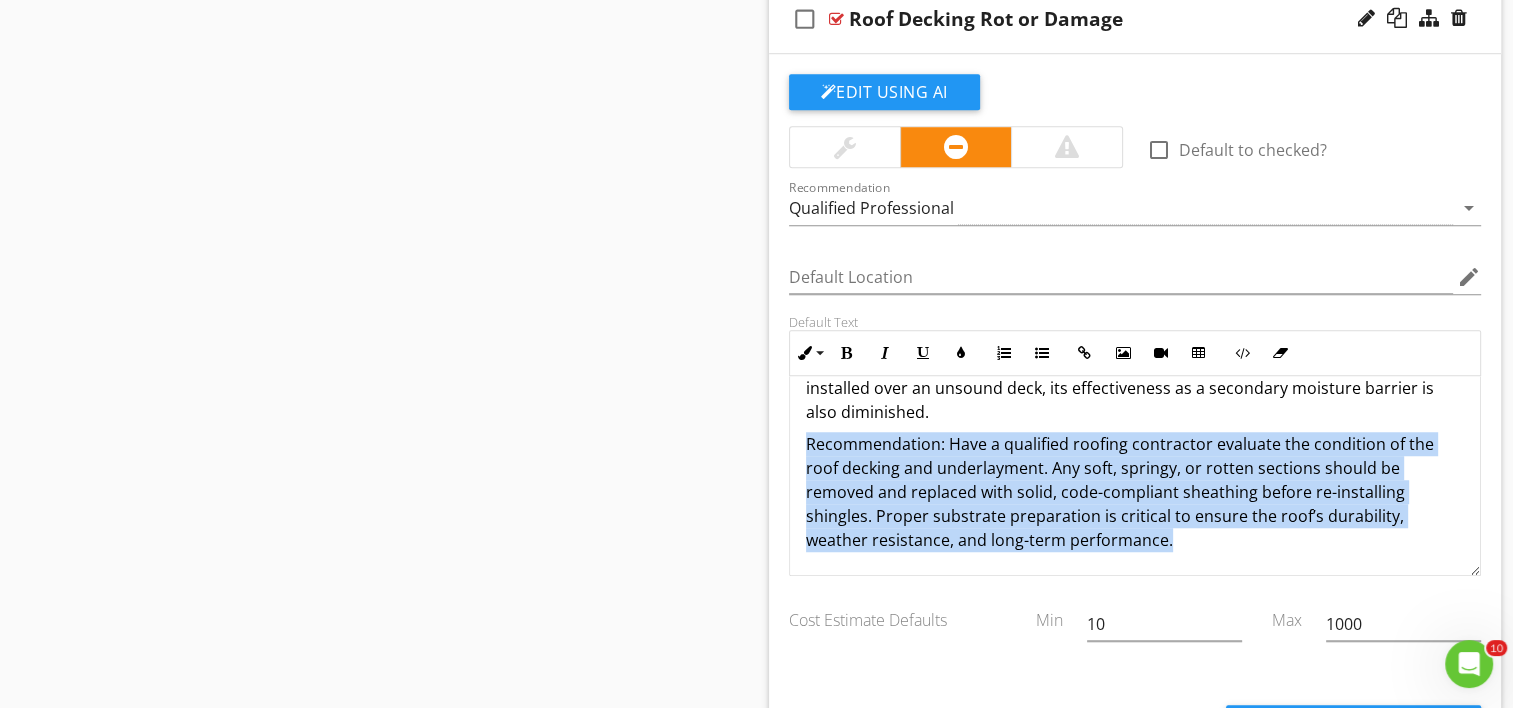 drag, startPoint x: 804, startPoint y: 439, endPoint x: 1240, endPoint y: 536, distance: 446.65982 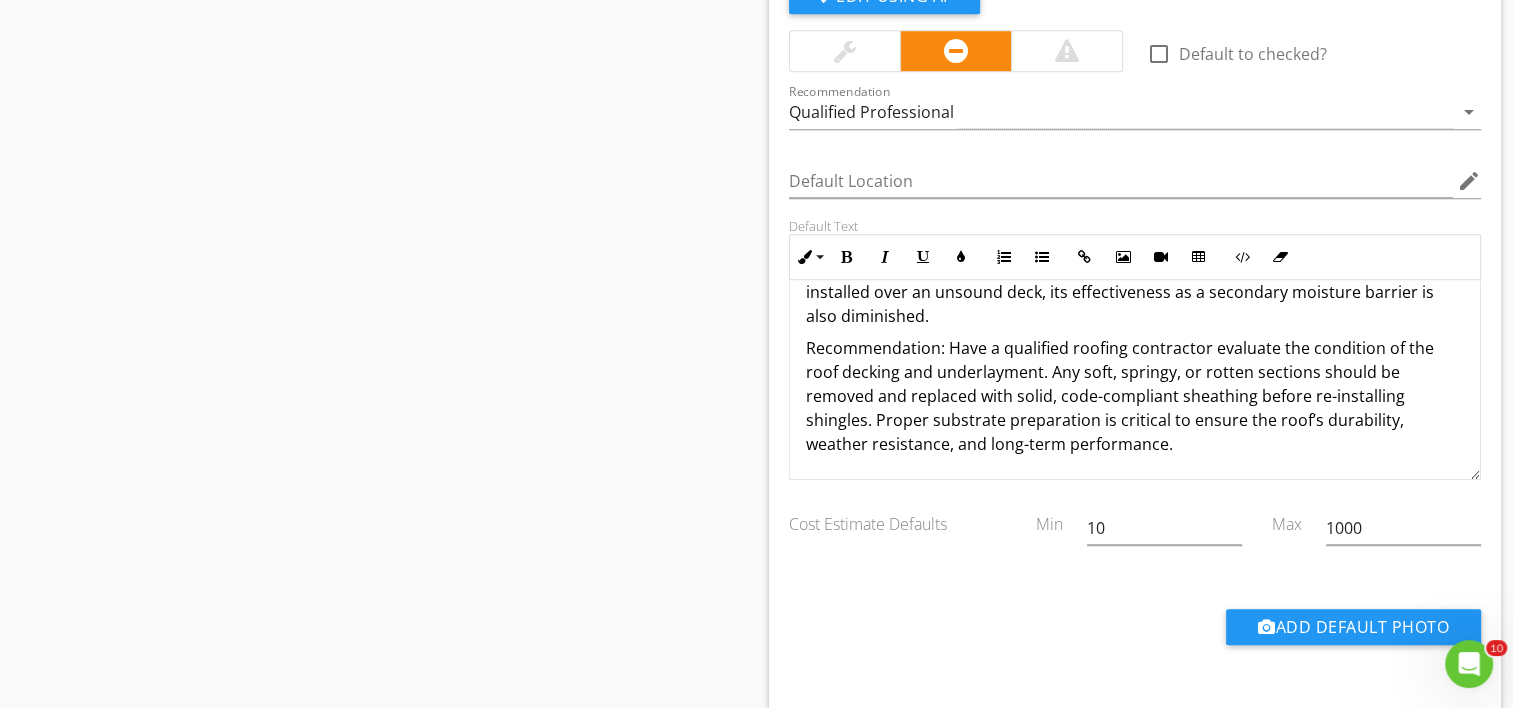 scroll, scrollTop: 232, scrollLeft: 0, axis: vertical 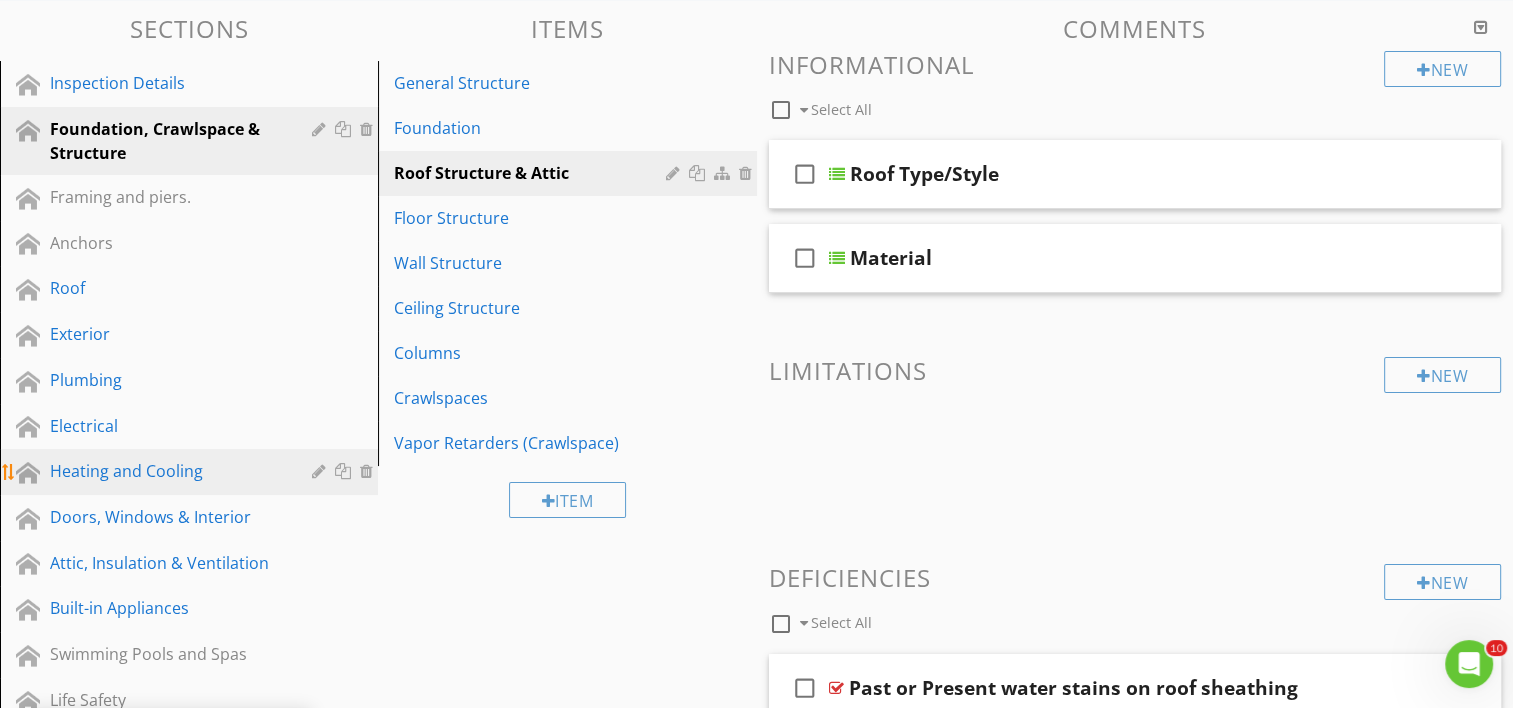 click on "Heating and Cooling" at bounding box center (166, 471) 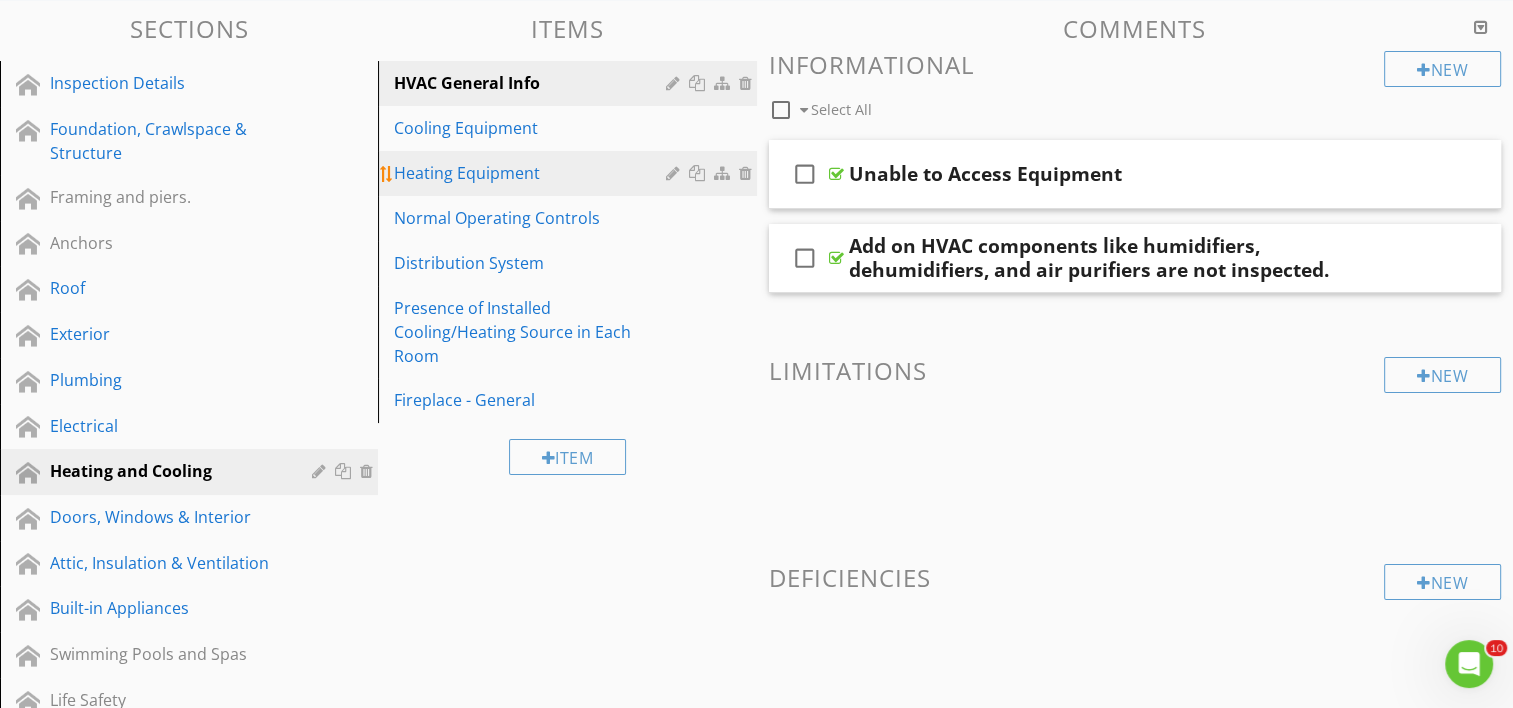 click on "Heating Equipment" at bounding box center (532, 173) 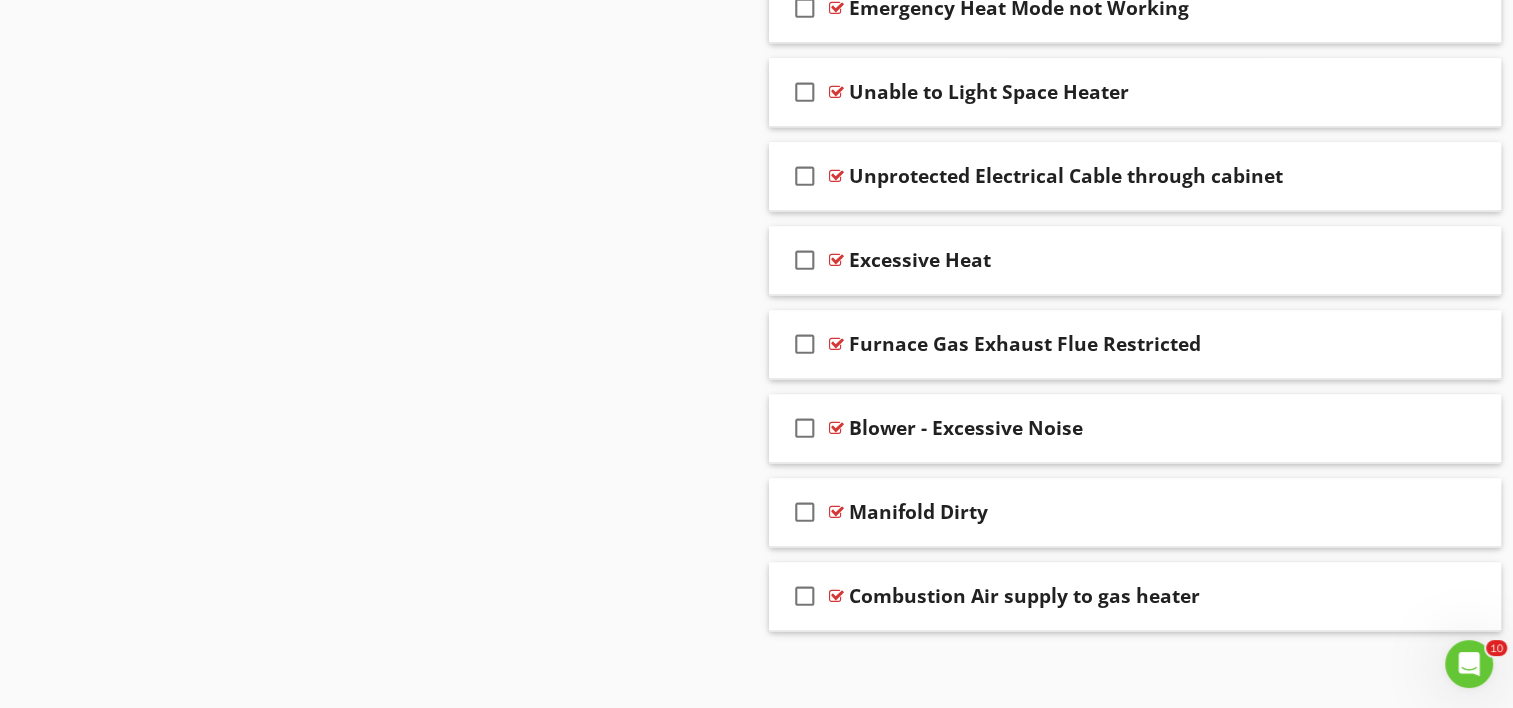scroll, scrollTop: 2644, scrollLeft: 0, axis: vertical 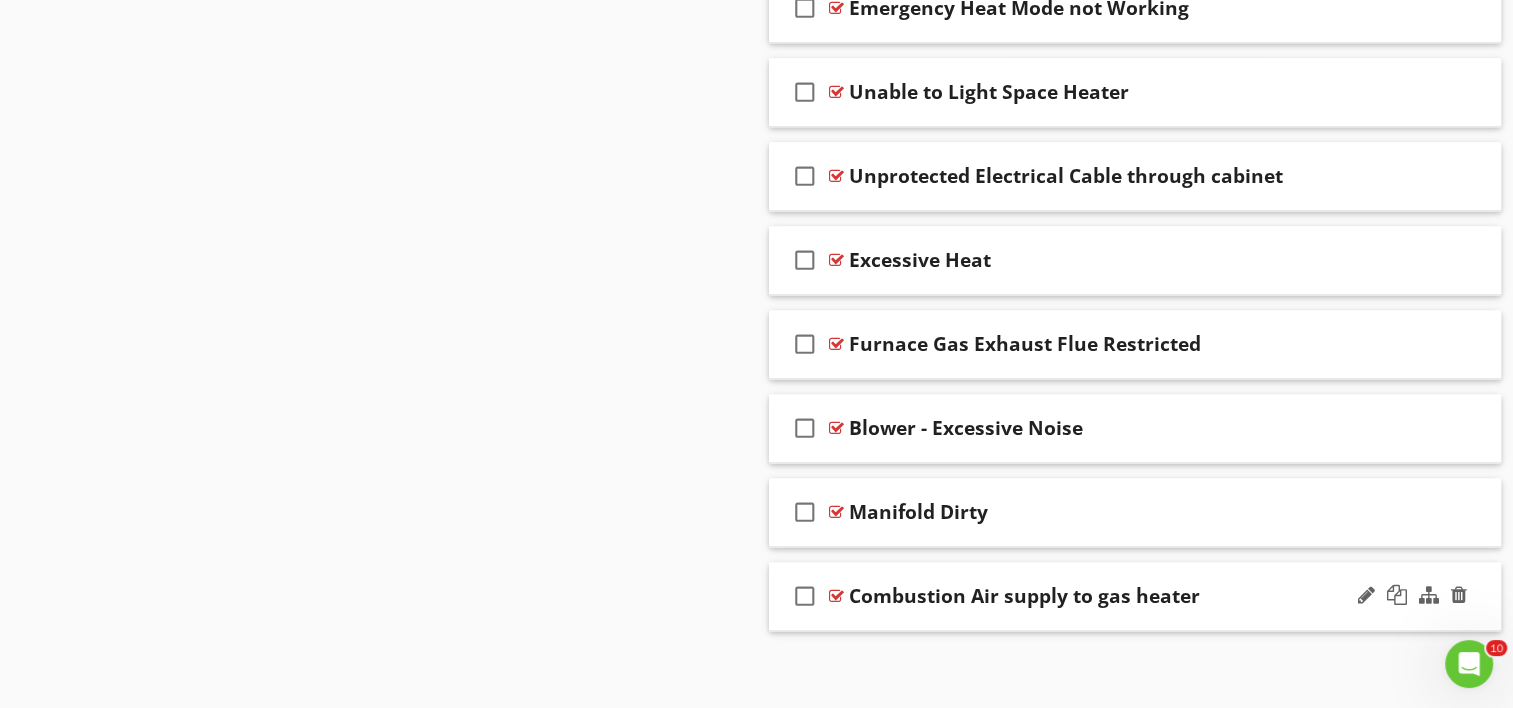 click on "Combustion Air supply to gas heater" at bounding box center [1108, 596] 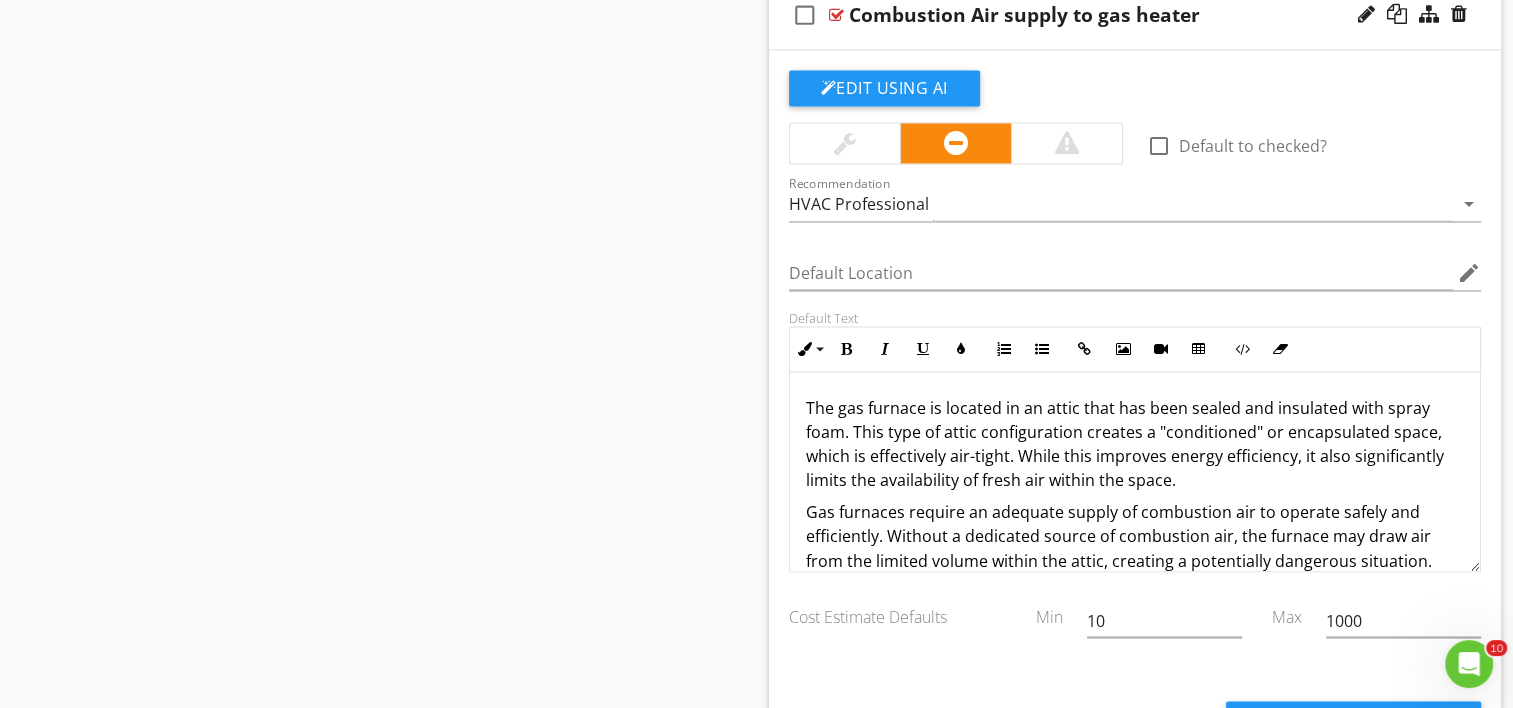 scroll, scrollTop: 3244, scrollLeft: 0, axis: vertical 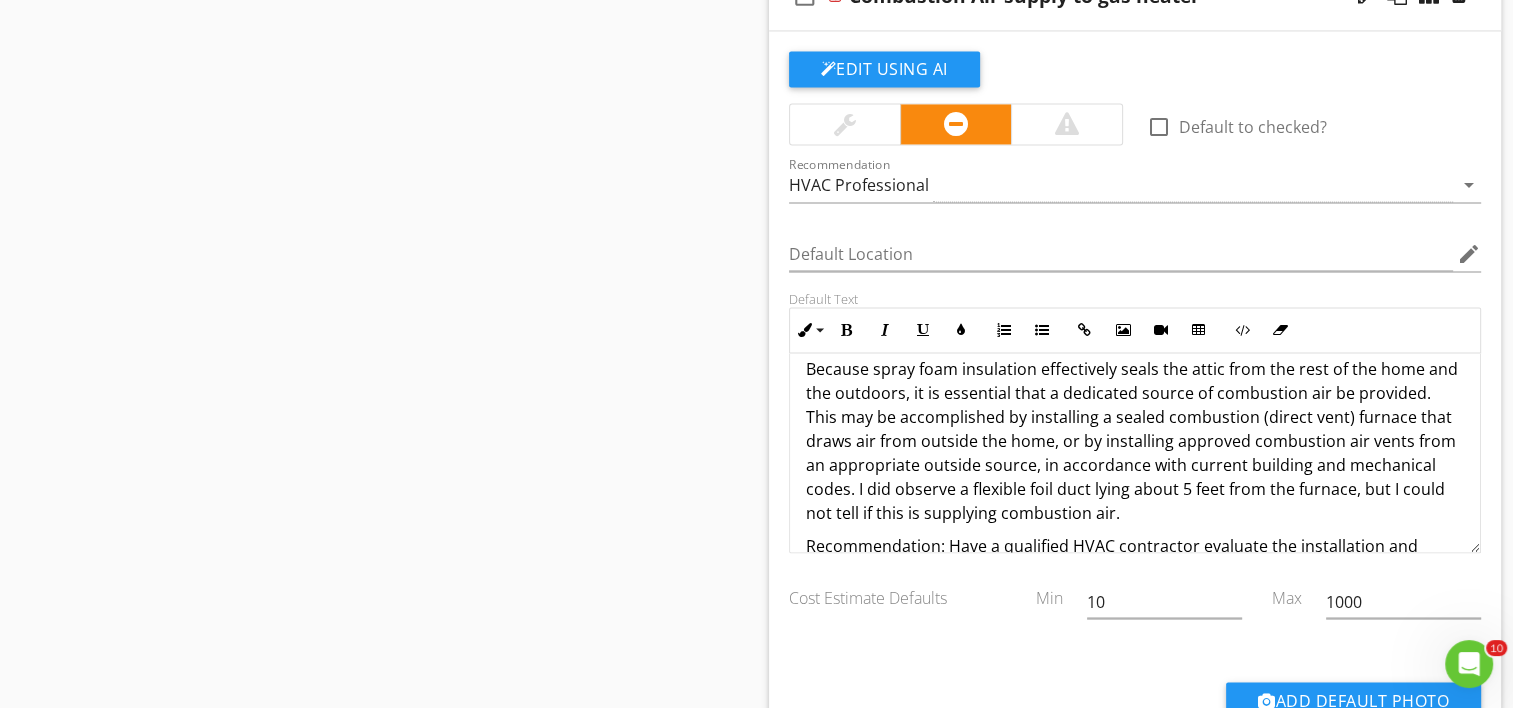 drag, startPoint x: 856, startPoint y: 479, endPoint x: 1121, endPoint y: 498, distance: 265.68027 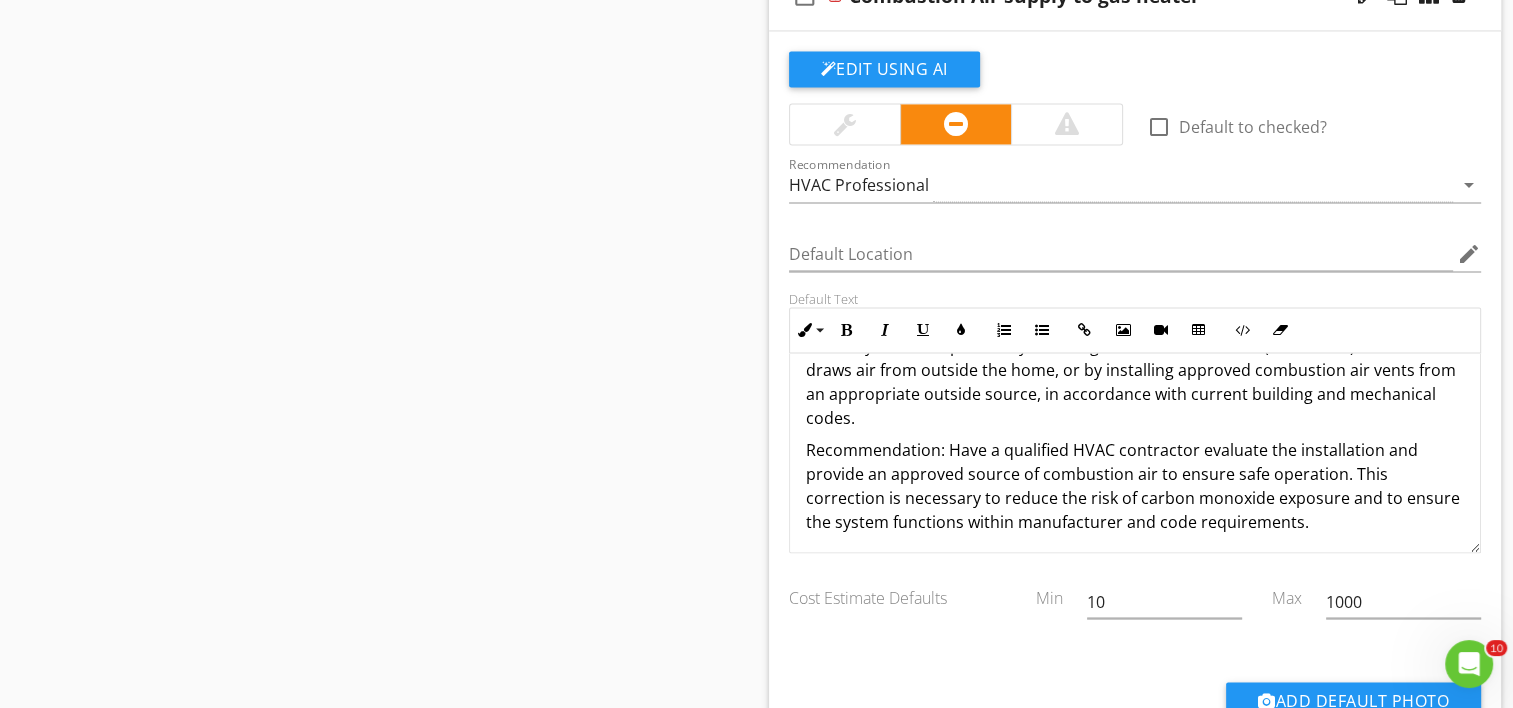 scroll, scrollTop: 376, scrollLeft: 0, axis: vertical 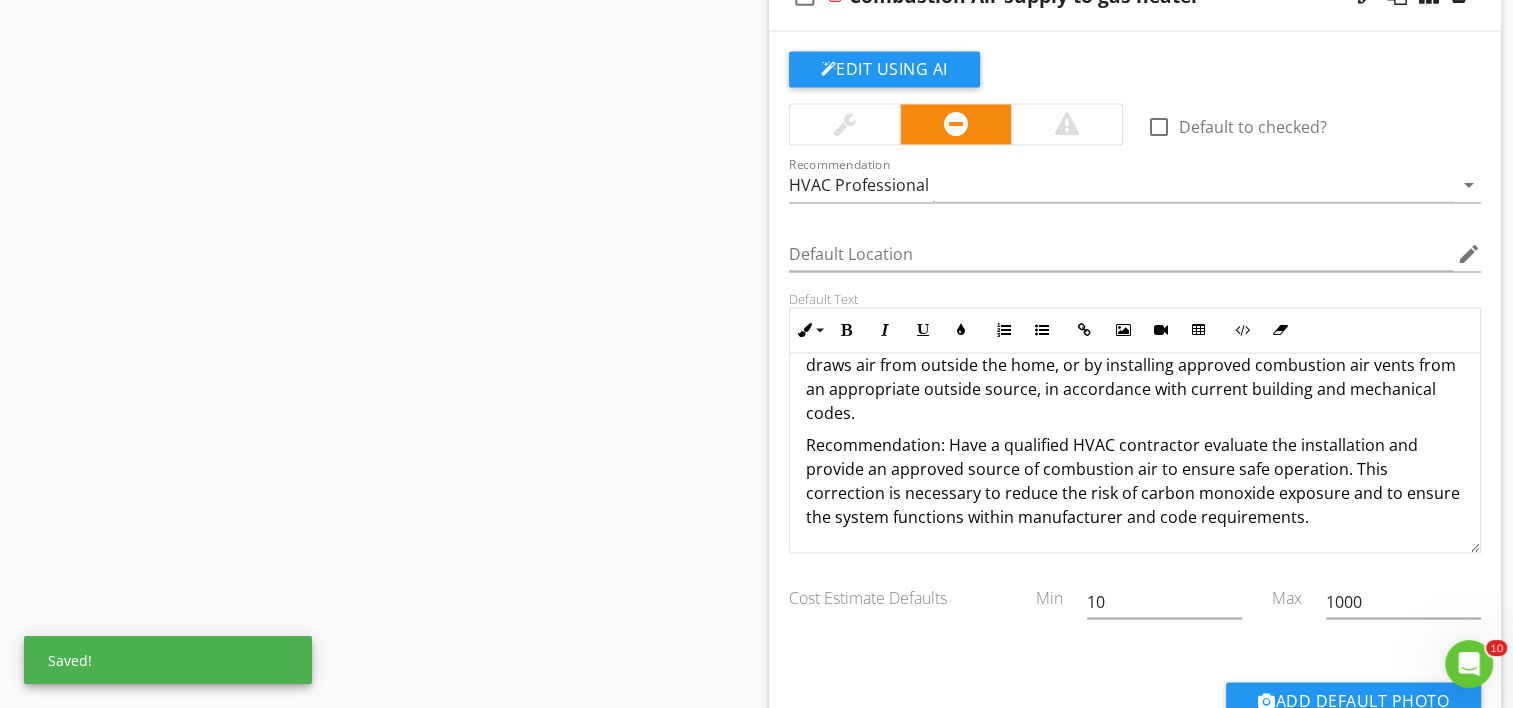 click on "Sections
Inspection Details           Foundation, Crawlspace & Structure           Framing and piers.           Anchors           Roof           Exterior           Plumbing           Electrical           Heating and Cooling           Doors, Windows & Interior           Attic, Insulation & Ventilation           Built-in Appliances           Swimming Pools and Spas           Life Safety
Section
Attachments
Attachment
Items
HVAC General Info           Cooling Equipment           Heating Equipment           Normal Operating Controls           Distribution System           Presence of Installed Cooling/Heating Source in Each Room           Fireplace - General
Item
Comments
New
Informational   check_box_outline_blank     Select All       check_box_outline_blank" at bounding box center [756, -1094] 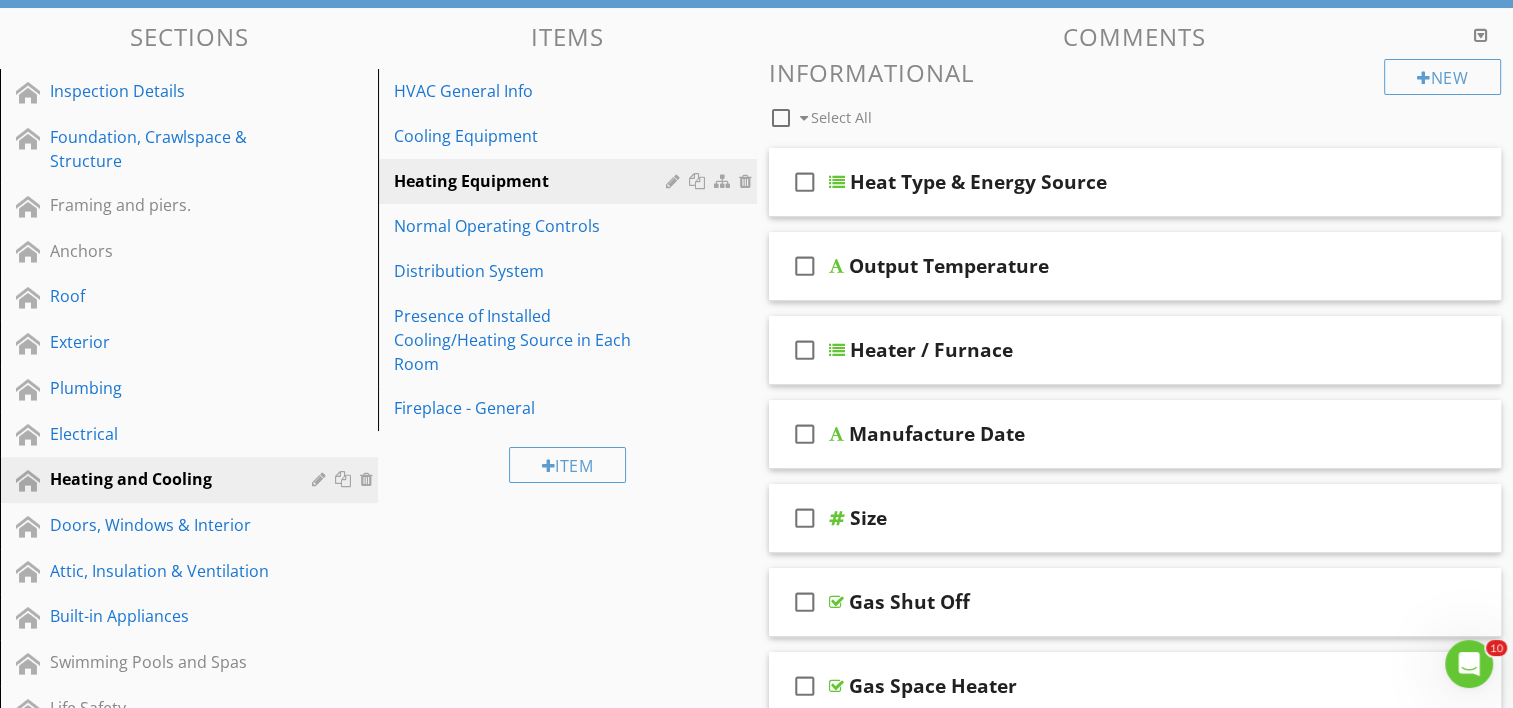 scroll, scrollTop: 0, scrollLeft: 0, axis: both 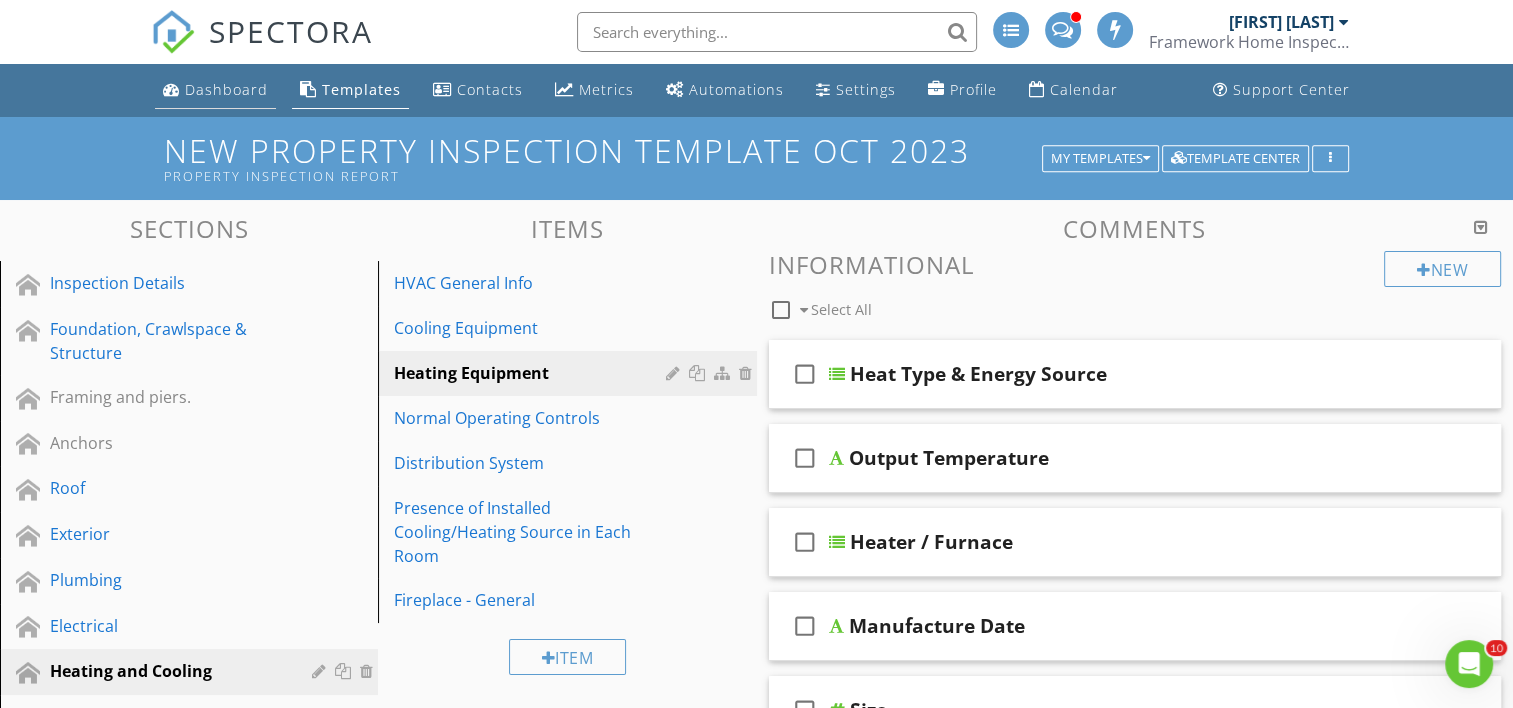 click on "Dashboard" at bounding box center [226, 89] 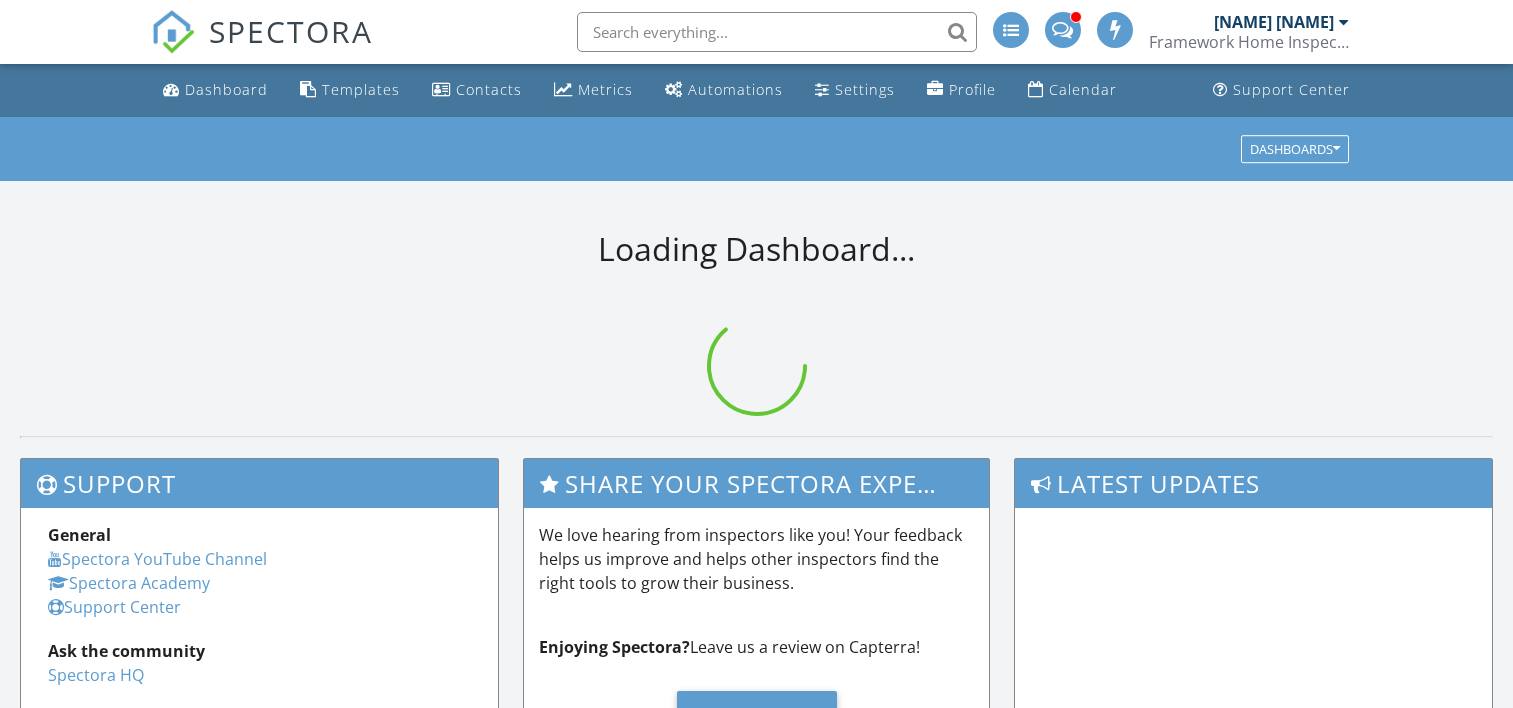 scroll, scrollTop: 0, scrollLeft: 0, axis: both 